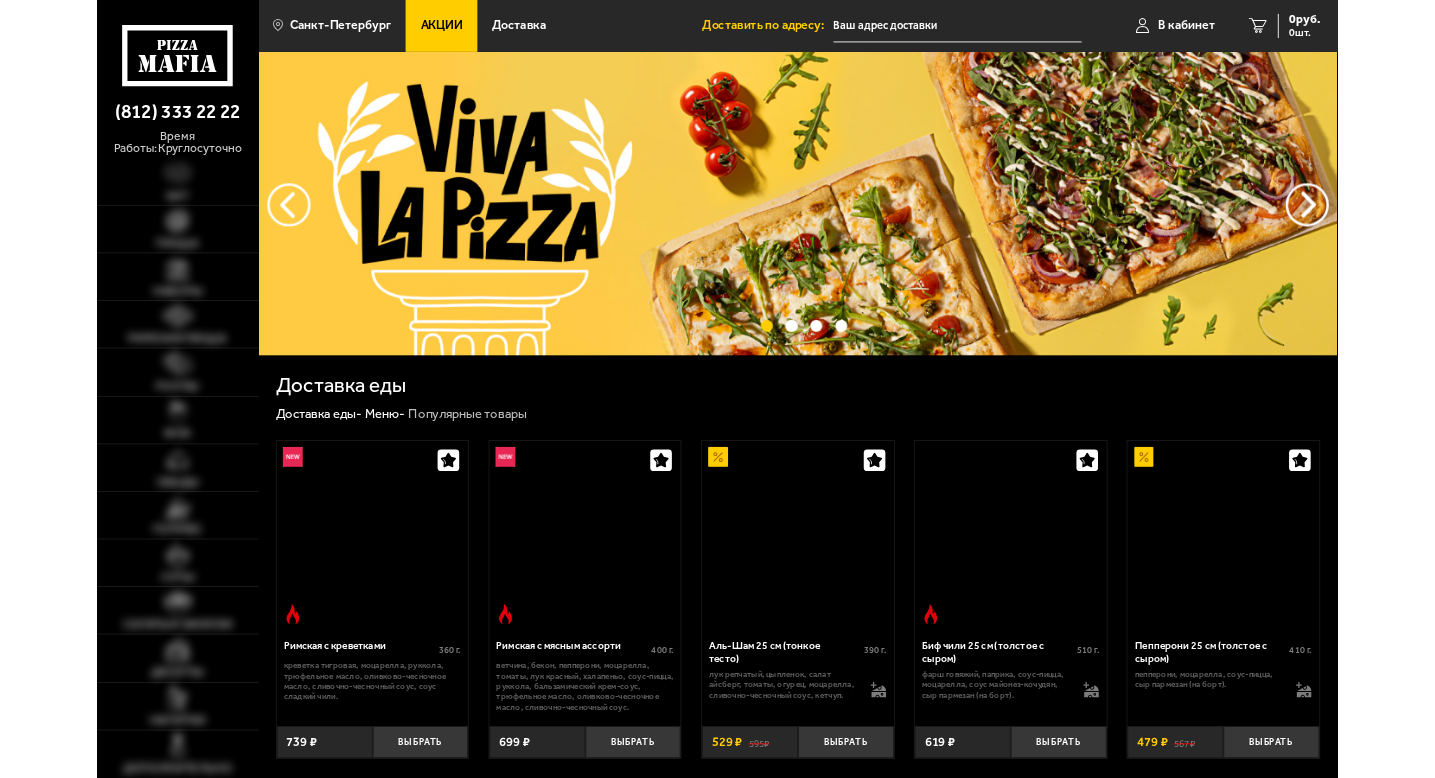 scroll, scrollTop: 0, scrollLeft: 0, axis: both 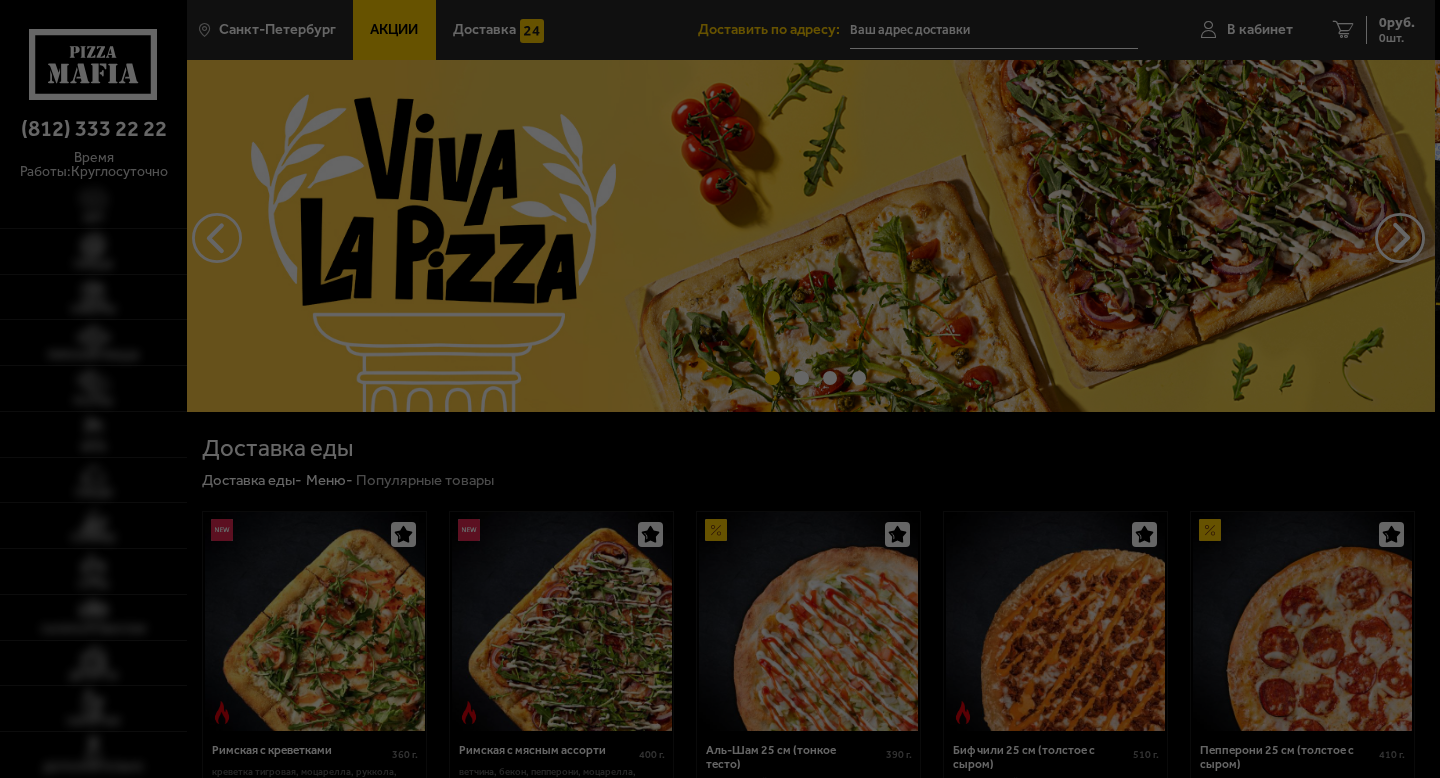 type on "[CITY], [STREET], [NUMBER], [BUILDING]" 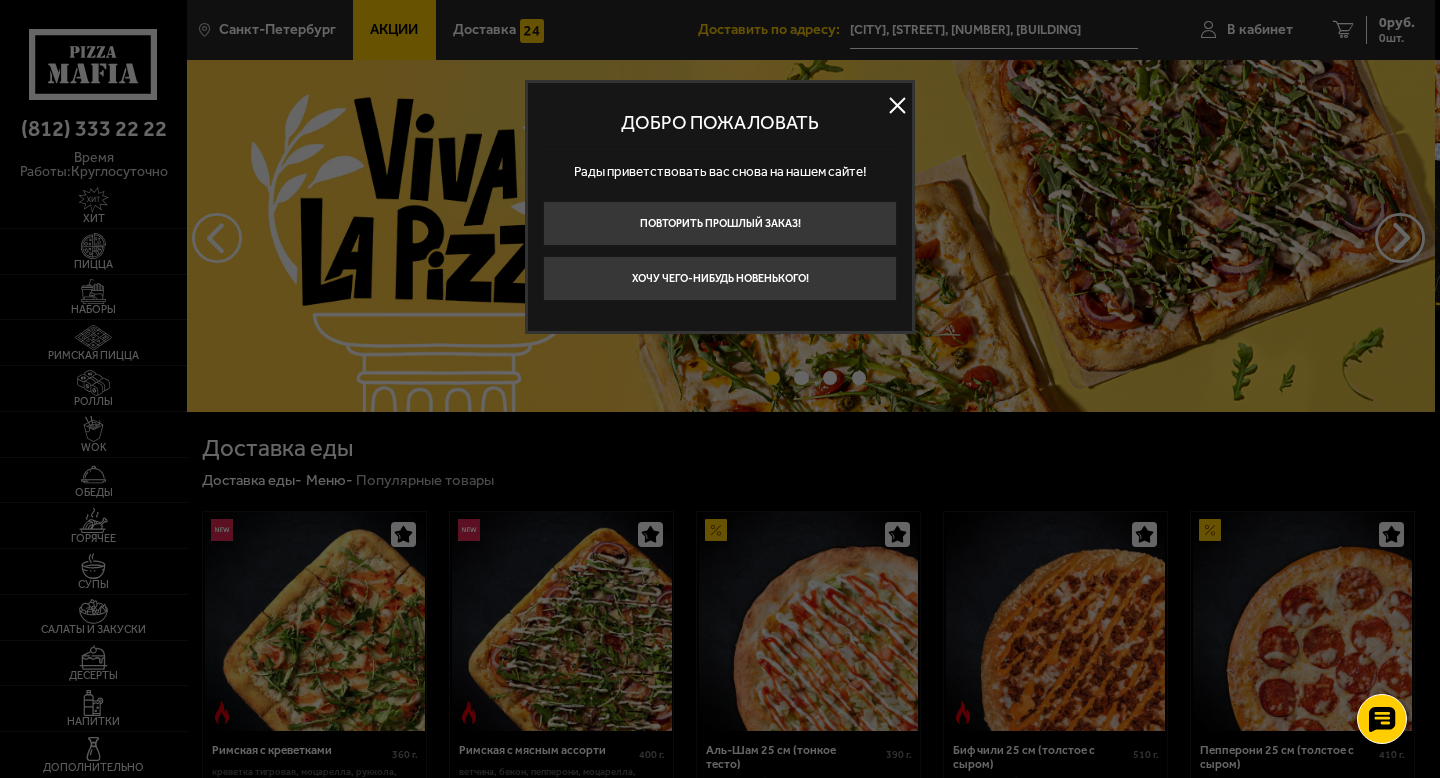 click on "Добро пожаловать Рады приветствовать вас снова на нашем сайте! Повторить прошлый заказ! Хочу чего-нибудь новенького!" at bounding box center [720, 207] 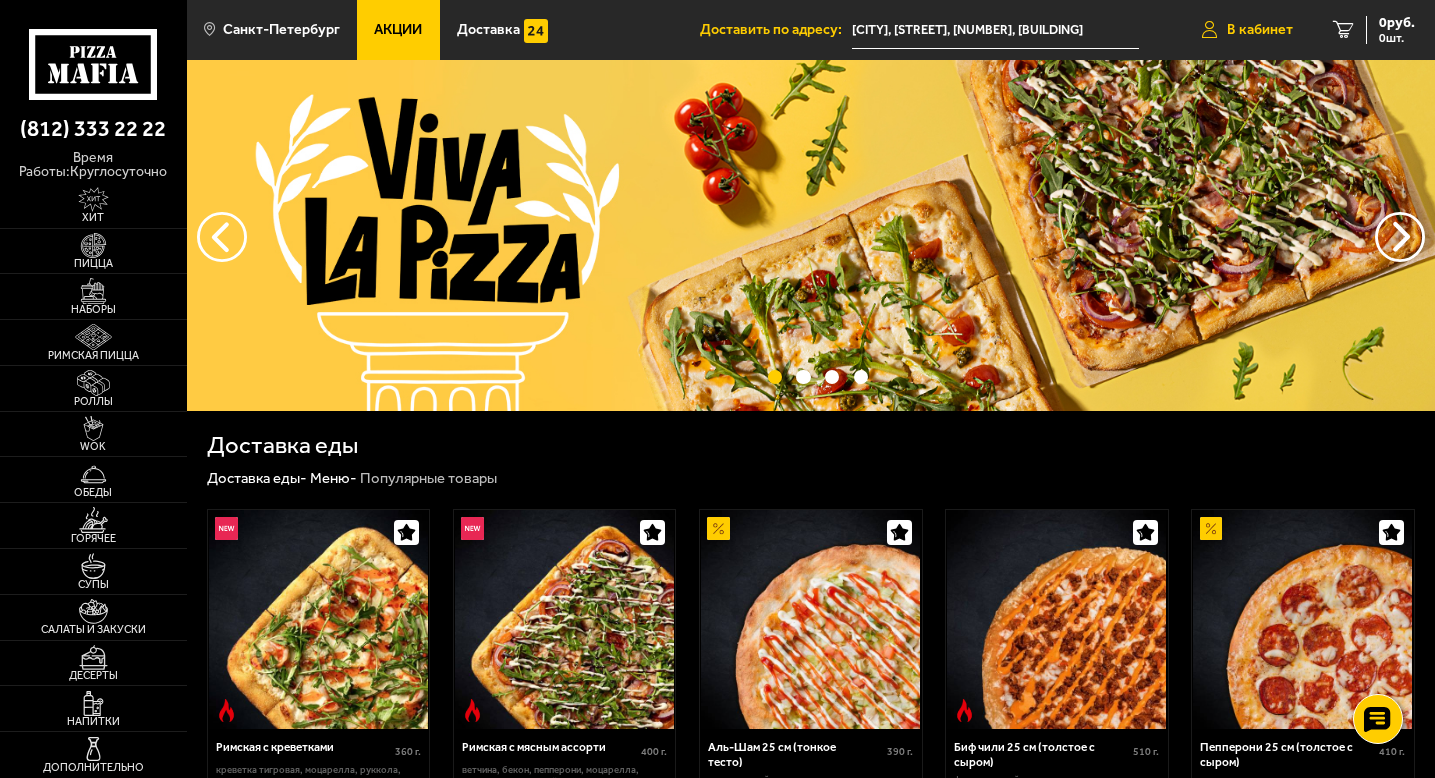 click on "В кабинет" at bounding box center [1260, 30] 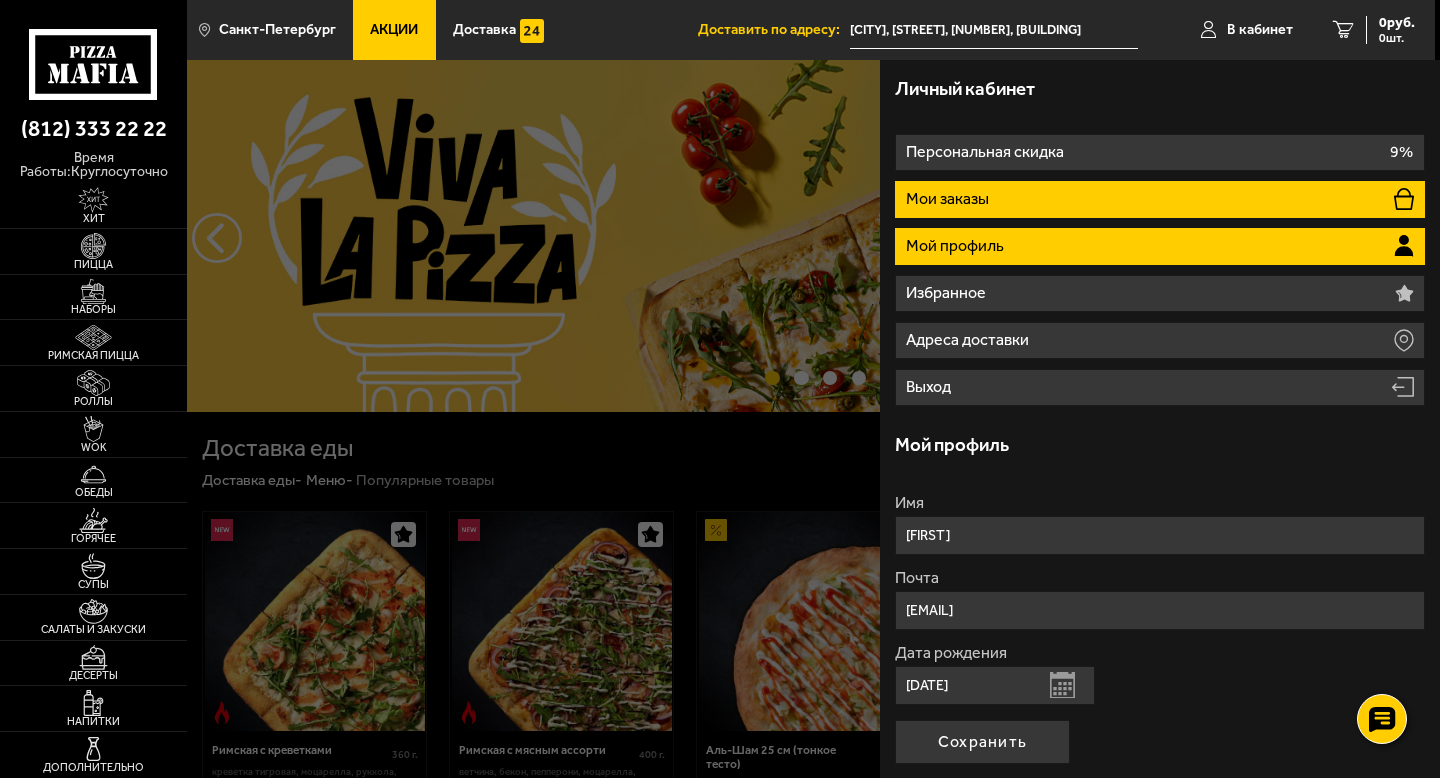 click on "Мои заказы" at bounding box center [1160, 199] 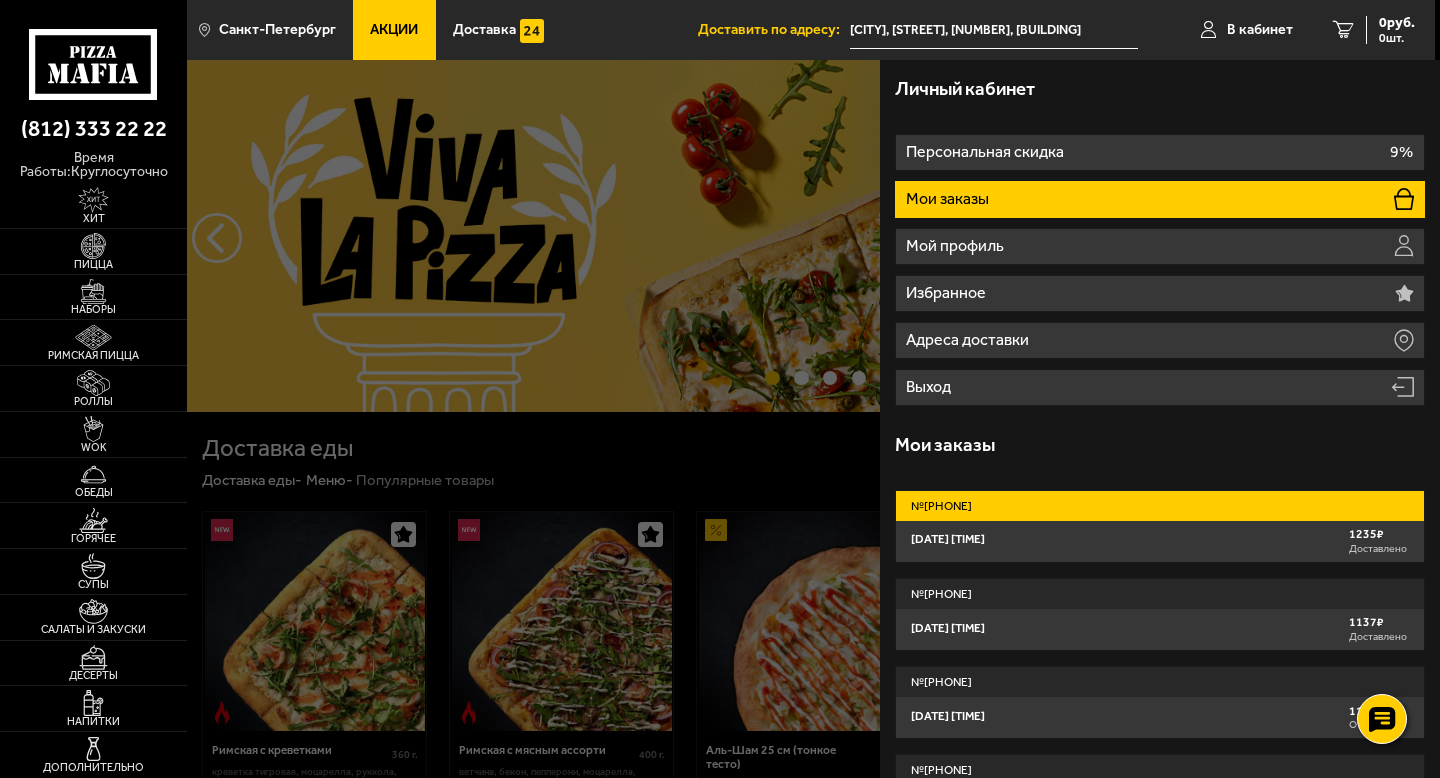 click on "[DATE] [TIME] [PRICE] Доставлено" at bounding box center (1160, 541) 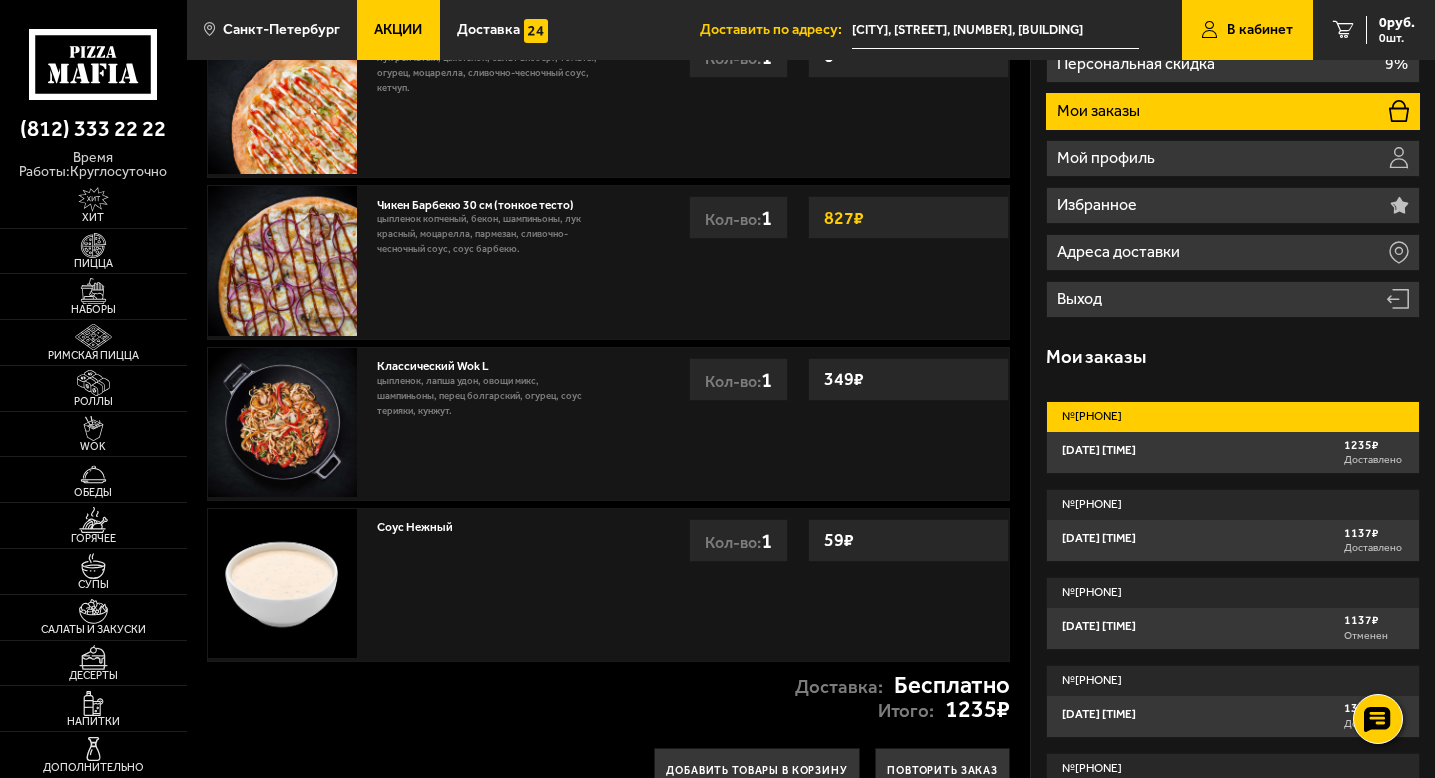 scroll, scrollTop: 0, scrollLeft: 0, axis: both 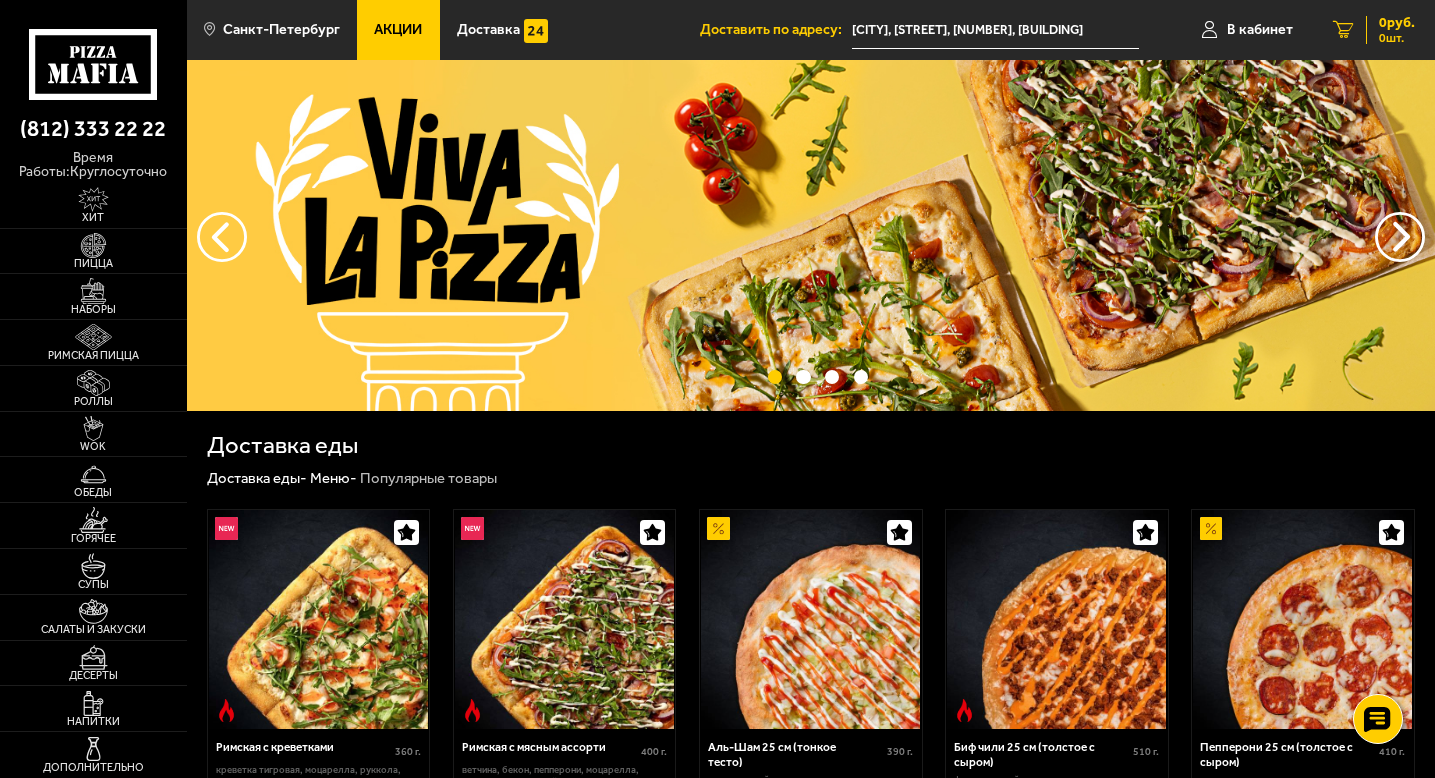 click on "0  шт." at bounding box center (1397, 38) 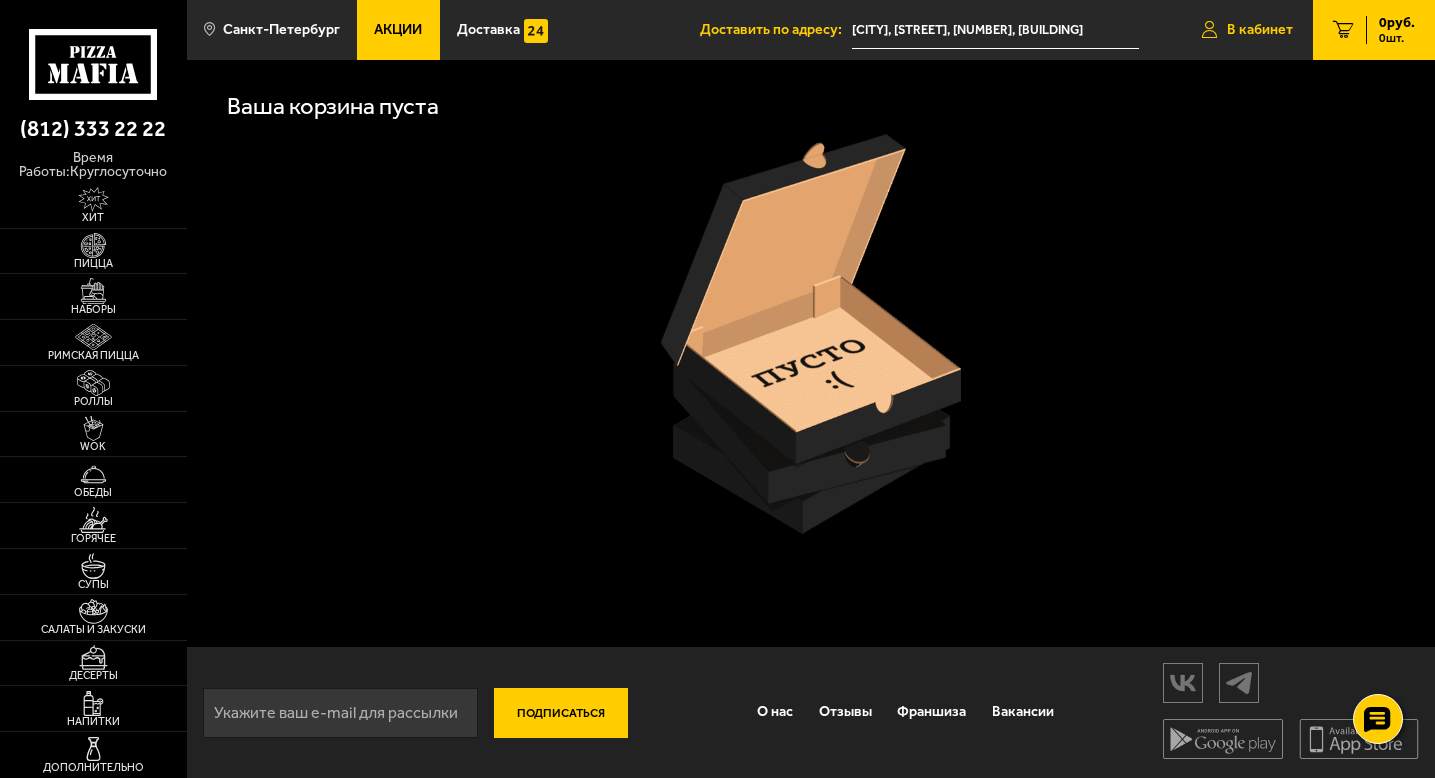 click on "В кабинет" at bounding box center [1260, 30] 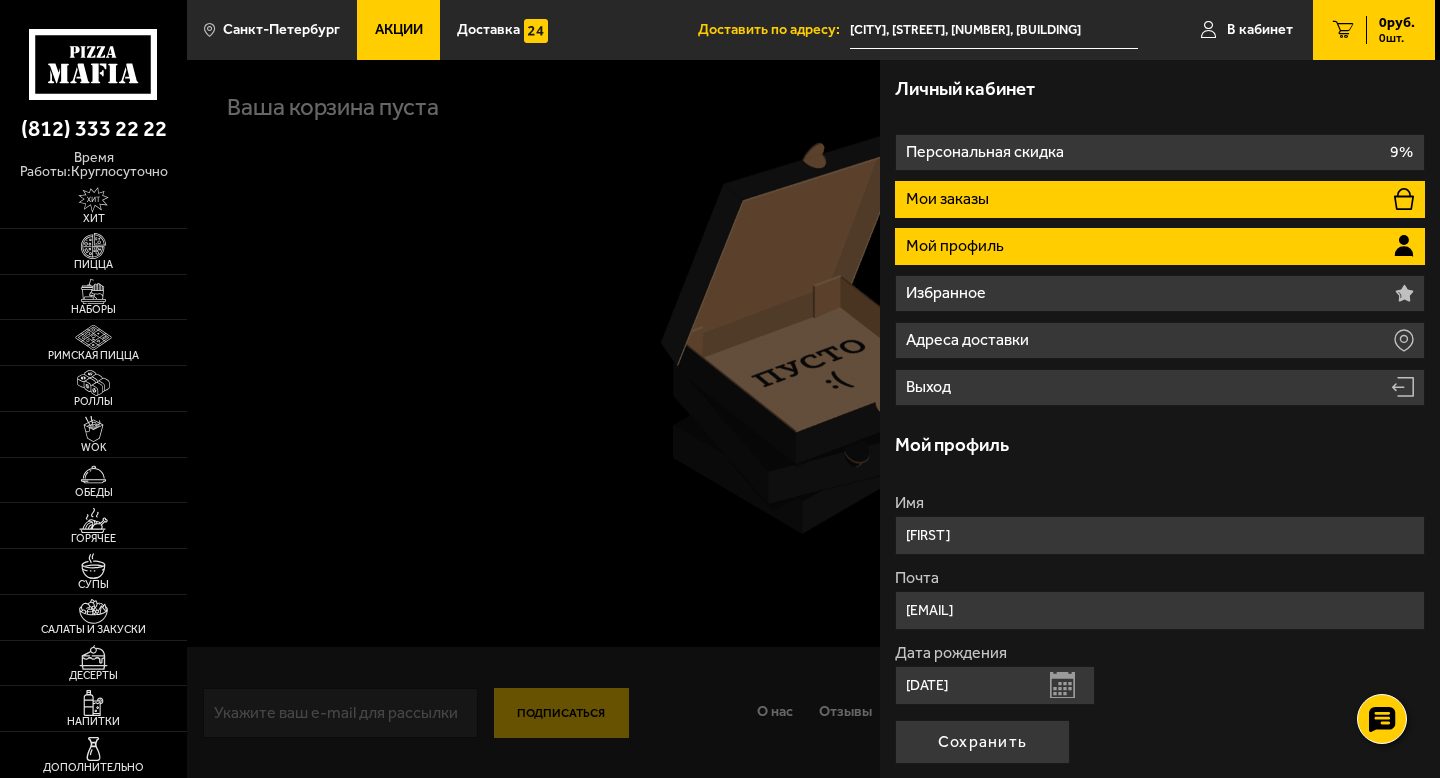 click on "Мои заказы" at bounding box center [1160, 199] 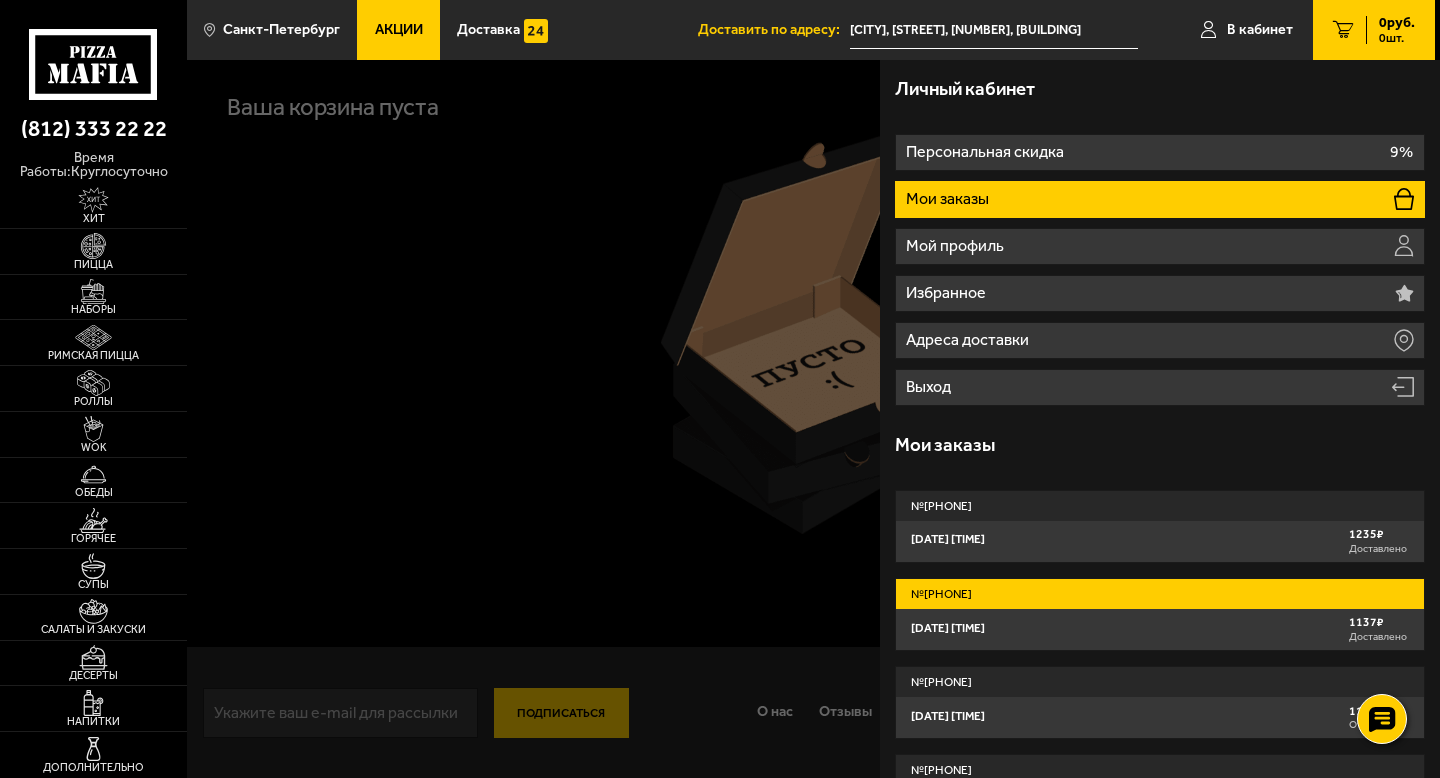 click on "№  [PHONE]" at bounding box center [1160, 594] 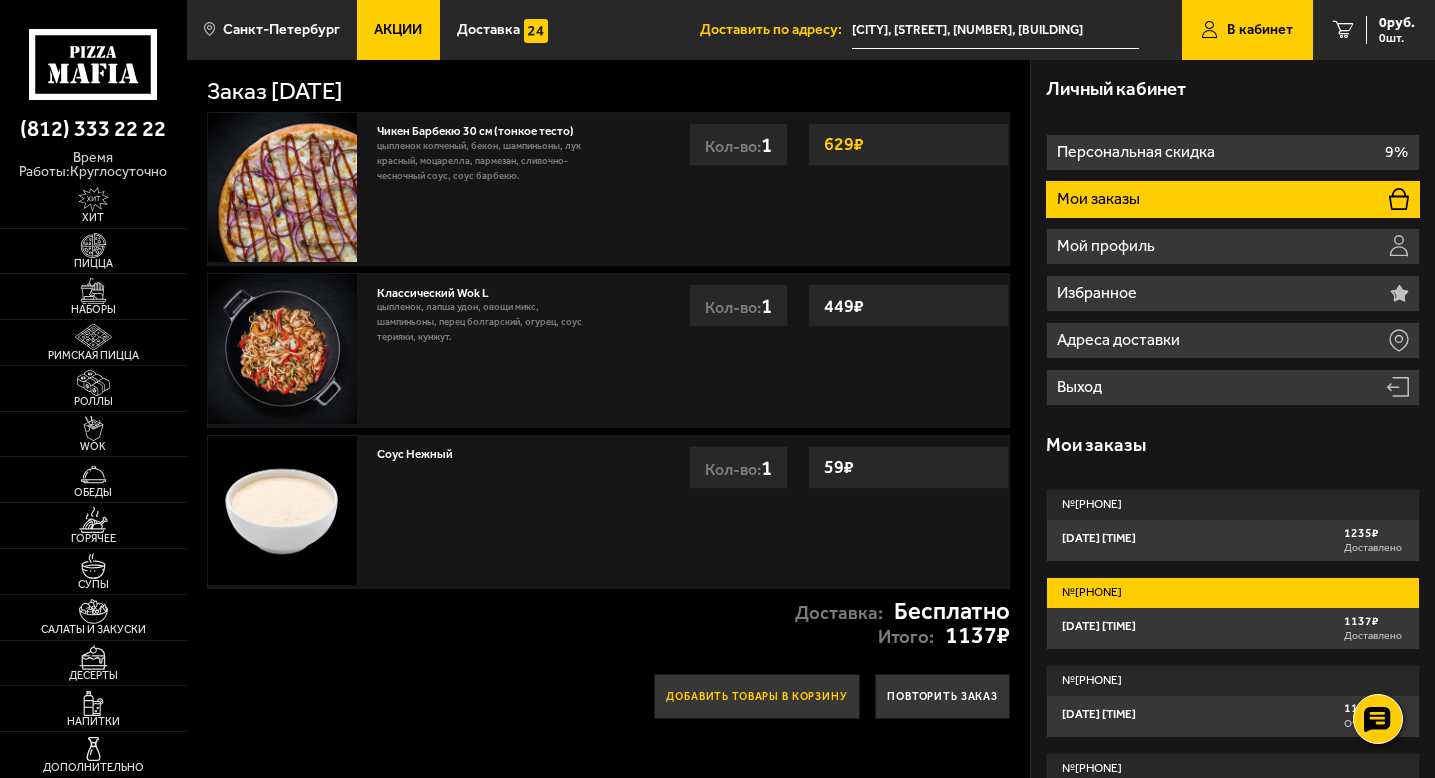 click on "Добавить товары в корзину" at bounding box center (757, 696) 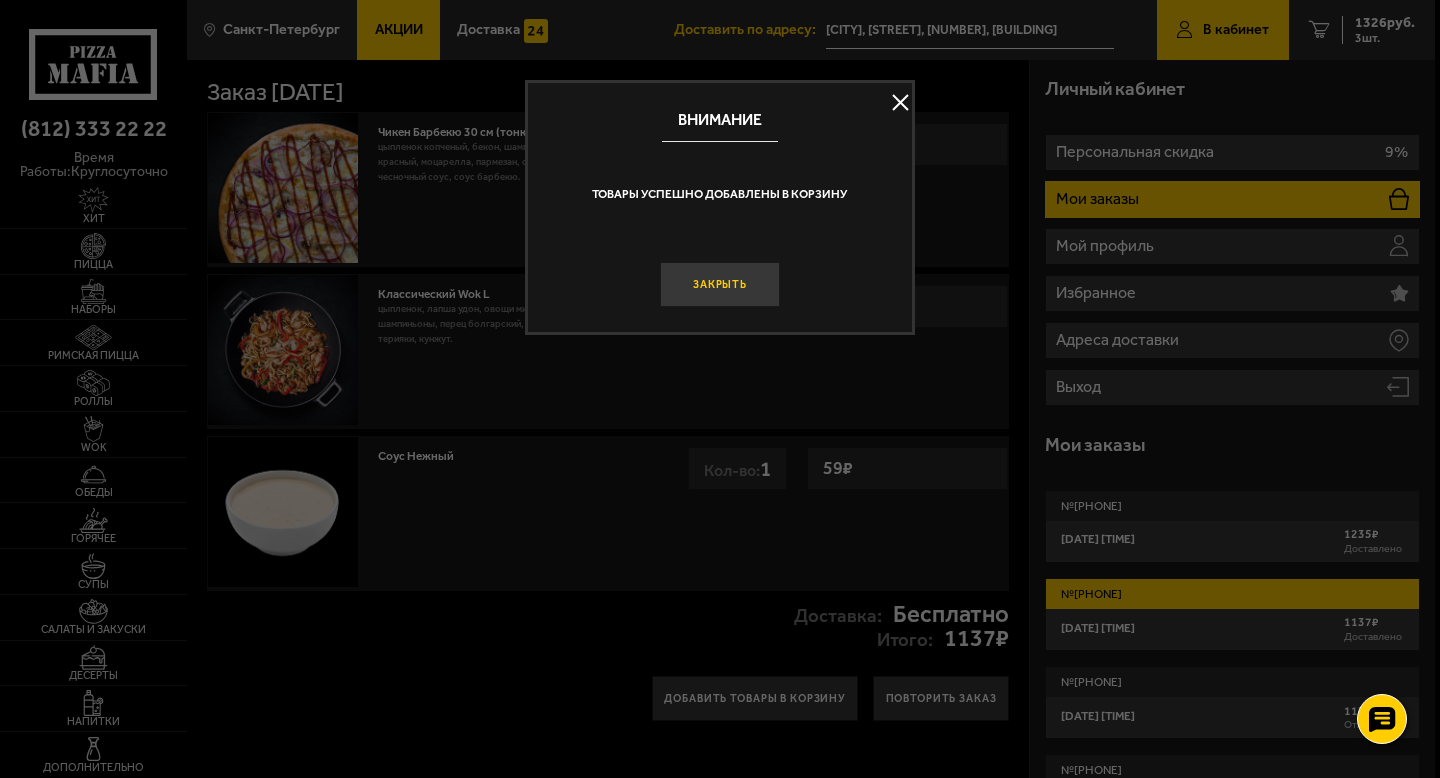 click on "Закрыть" at bounding box center [720, 284] 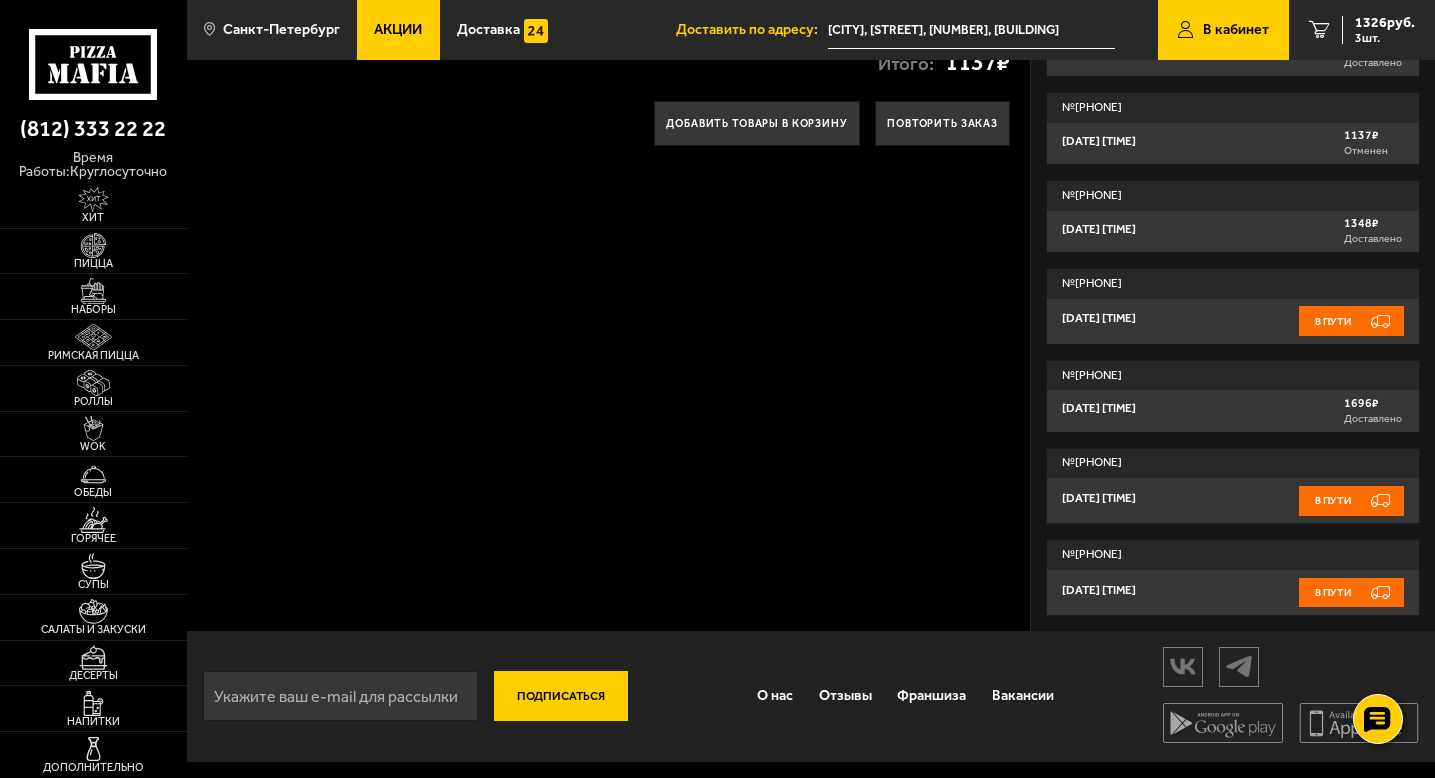 scroll, scrollTop: 0, scrollLeft: 0, axis: both 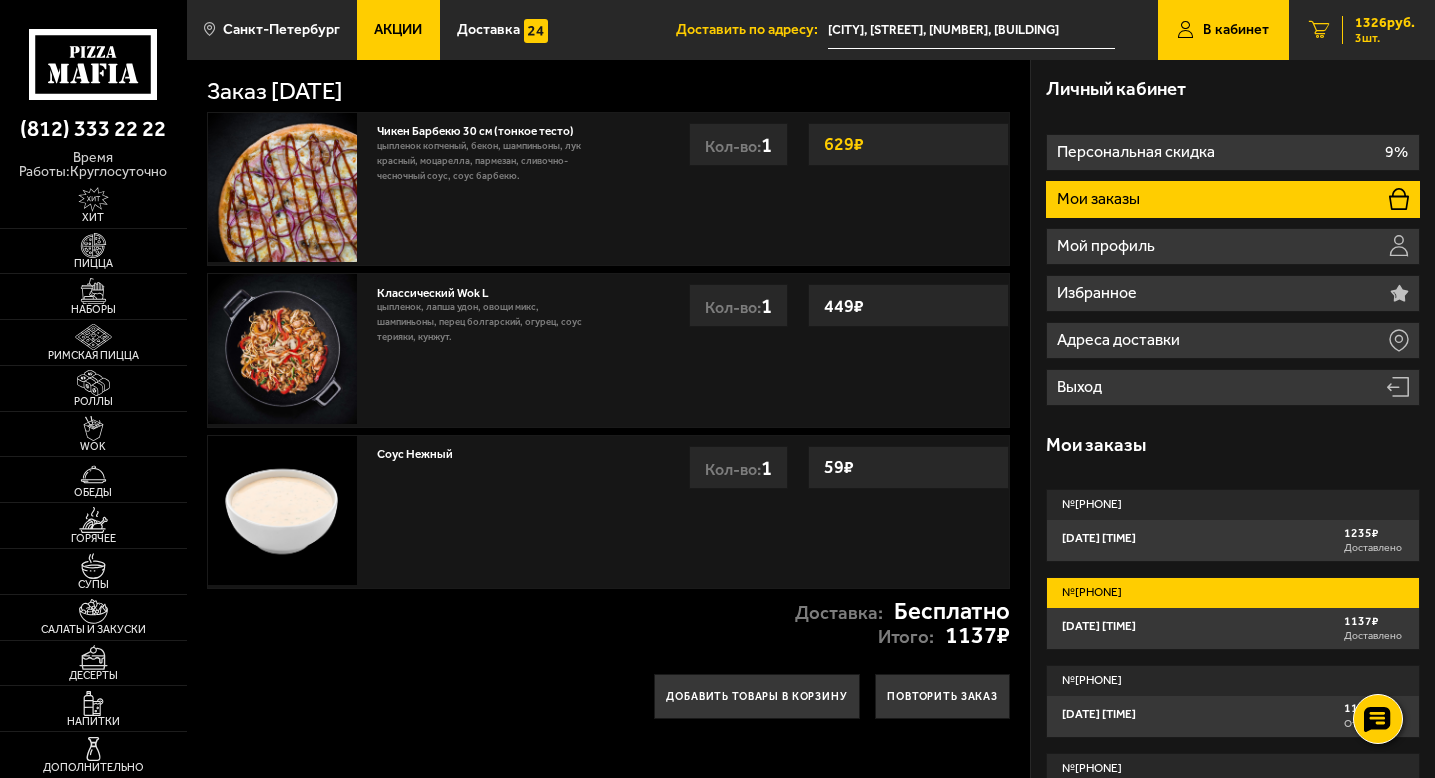 click on "3 1326  руб. 3  шт." at bounding box center (1362, 30) 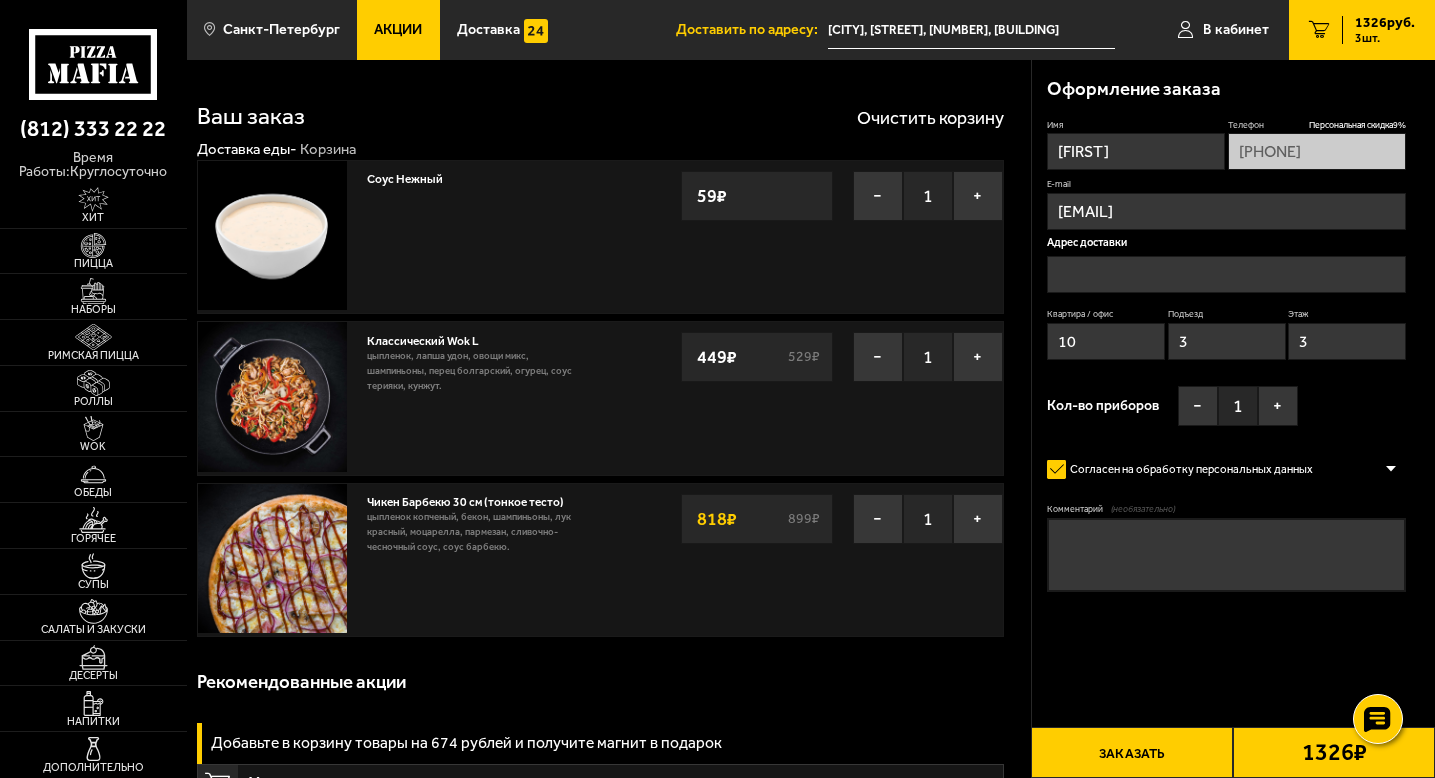 type on "[CITY], [STREET], [NUMBER], [BUILDING]" 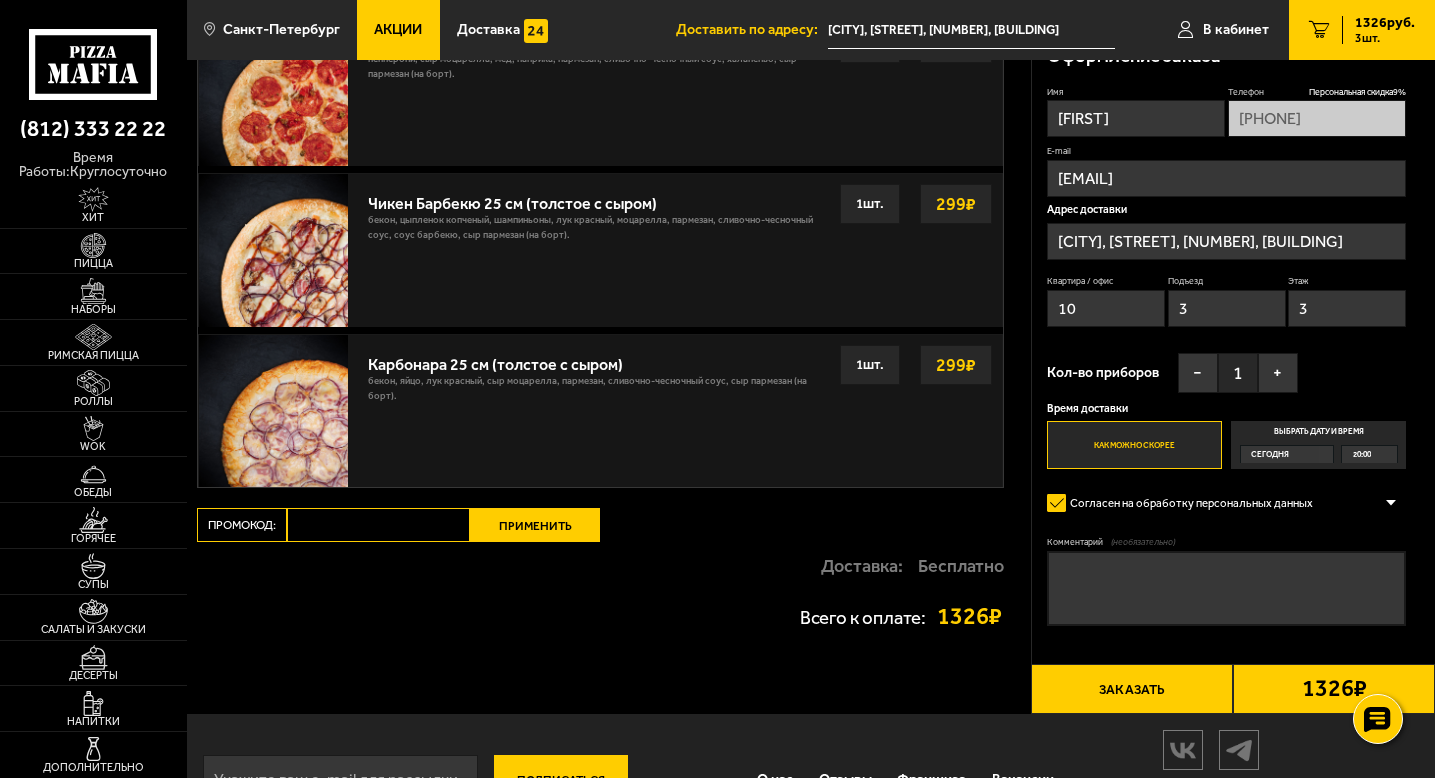 scroll, scrollTop: 0, scrollLeft: 0, axis: both 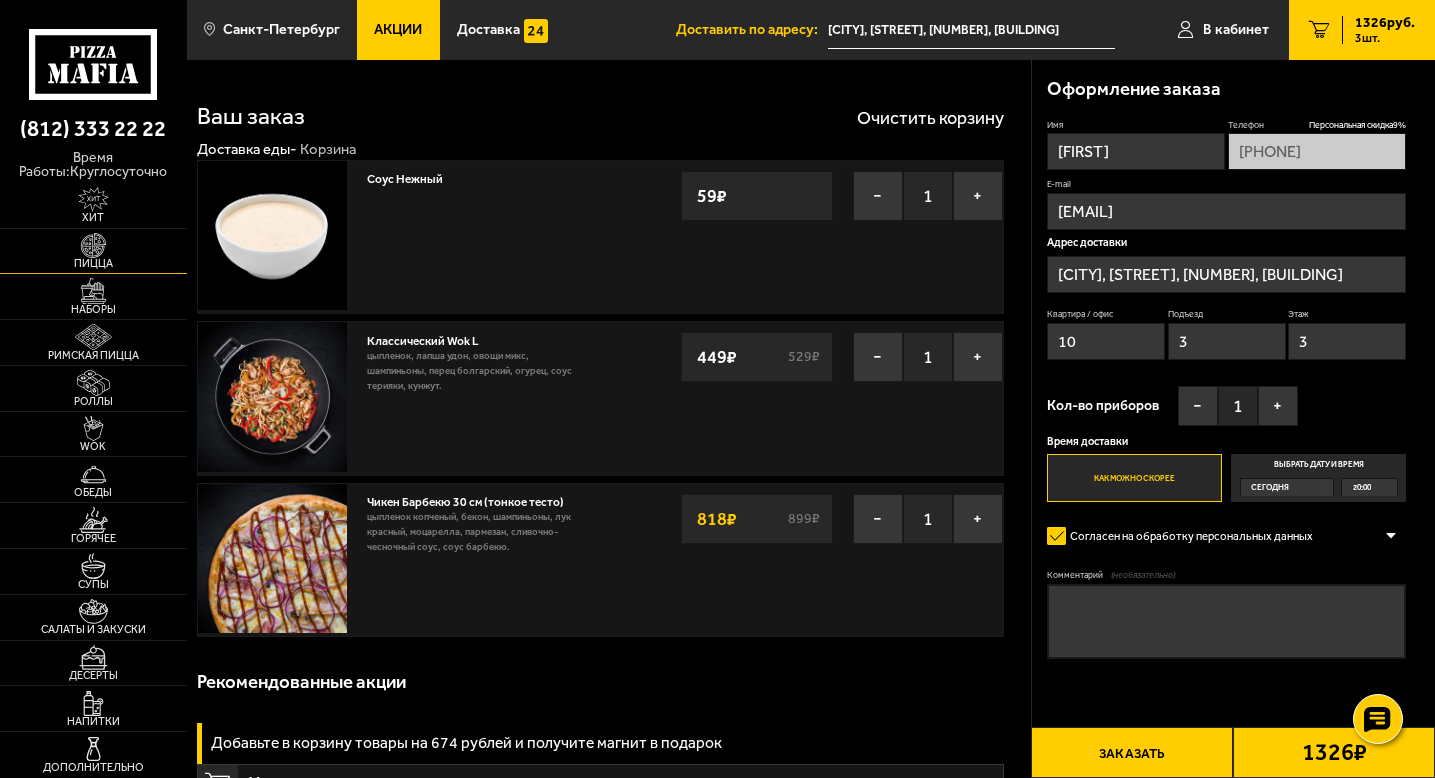 click on "Пицца" at bounding box center (93, 251) 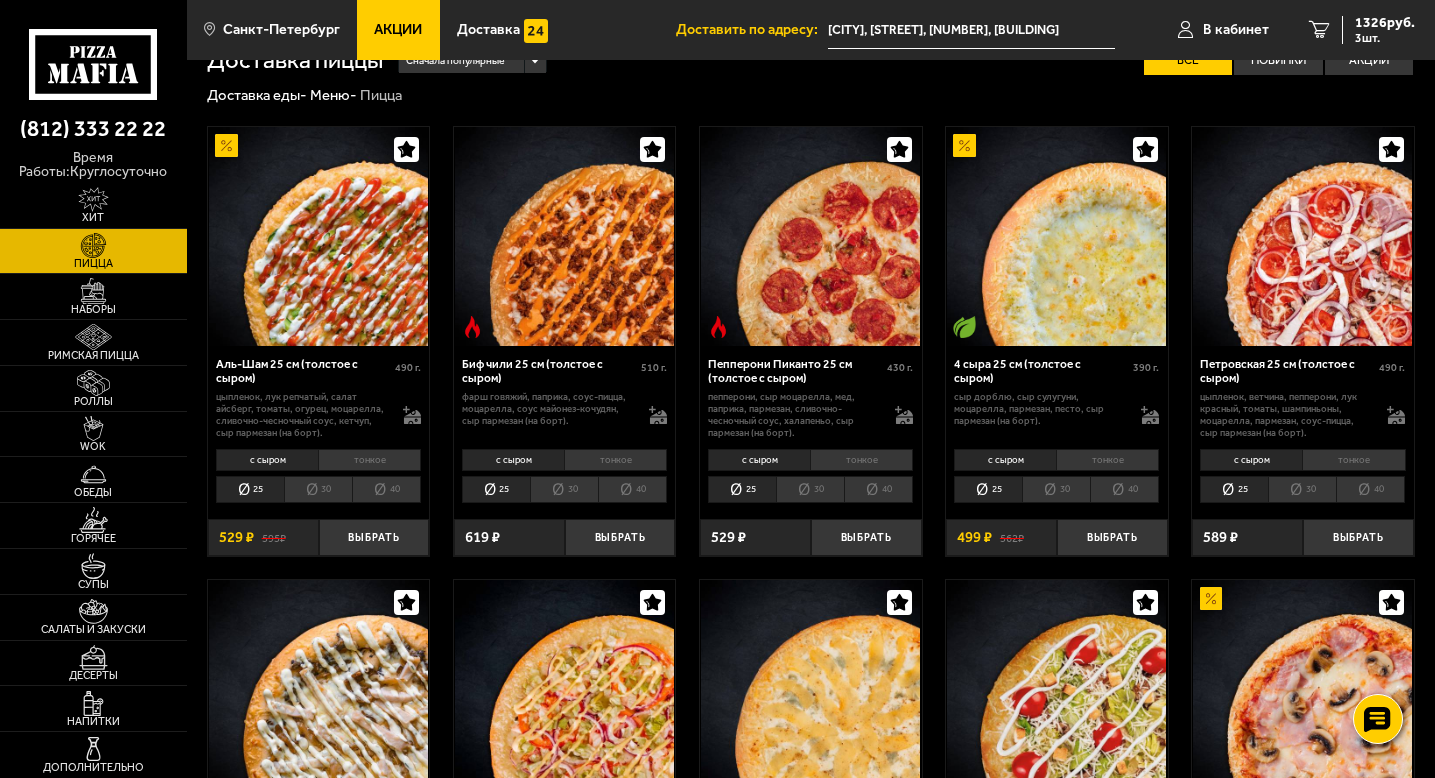 scroll, scrollTop: 0, scrollLeft: 0, axis: both 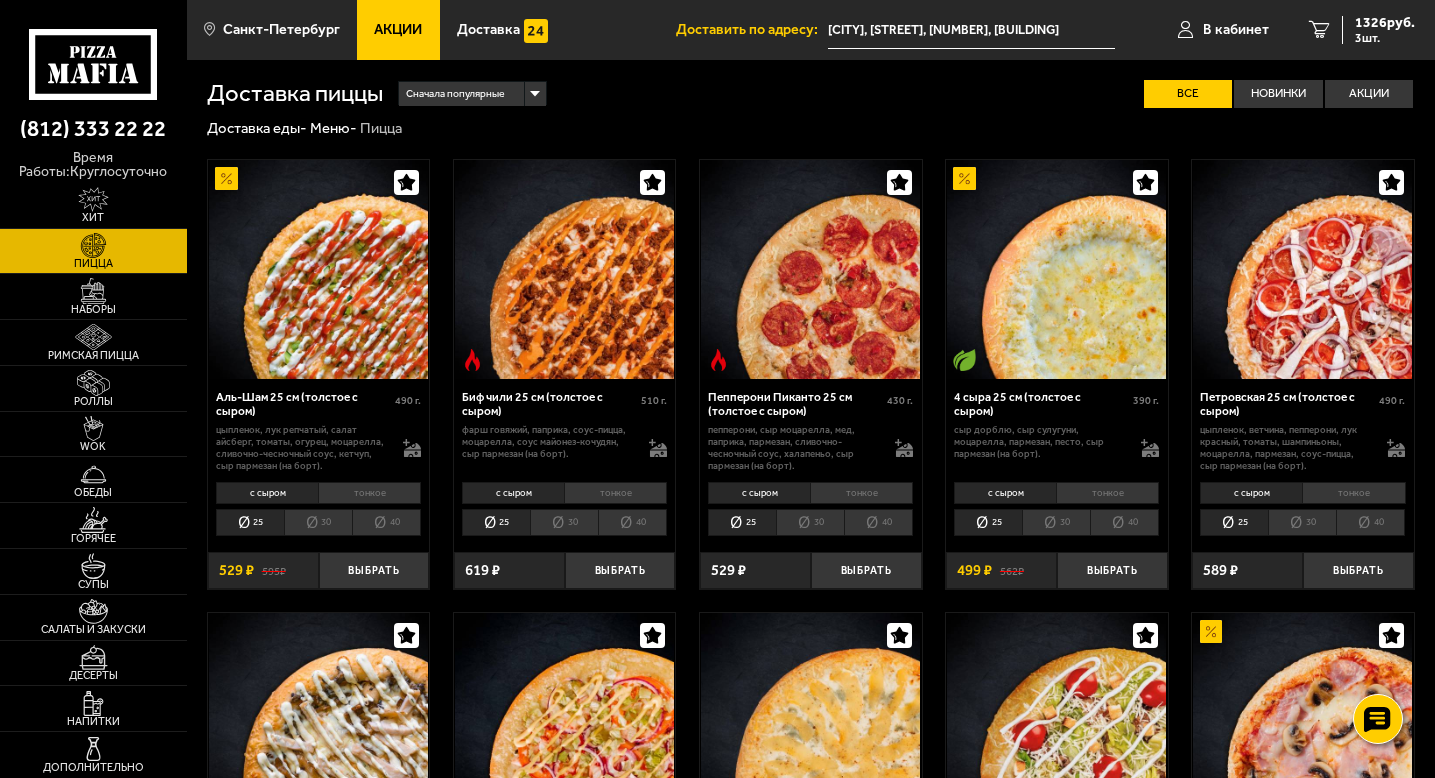 click at bounding box center (319, 269) 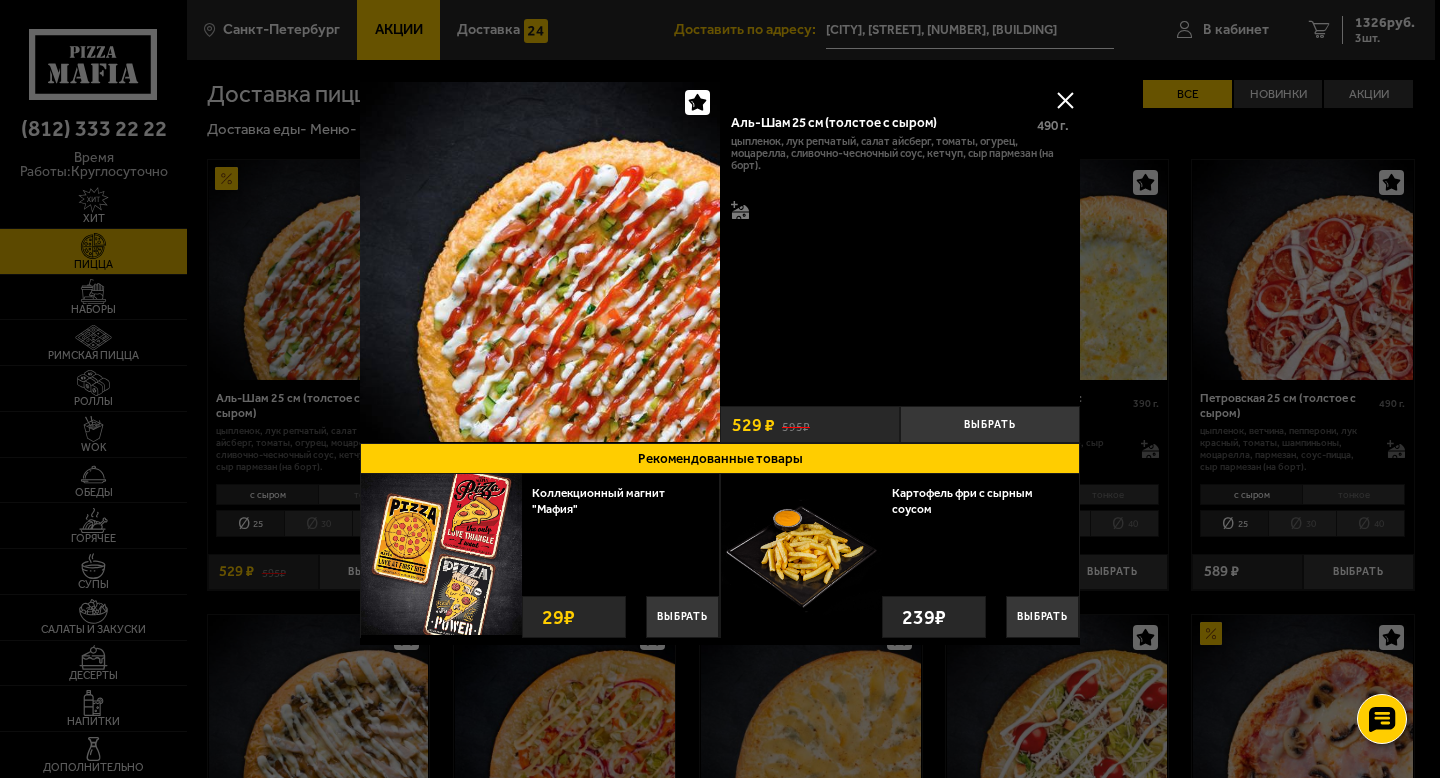 click at bounding box center [1065, 100] 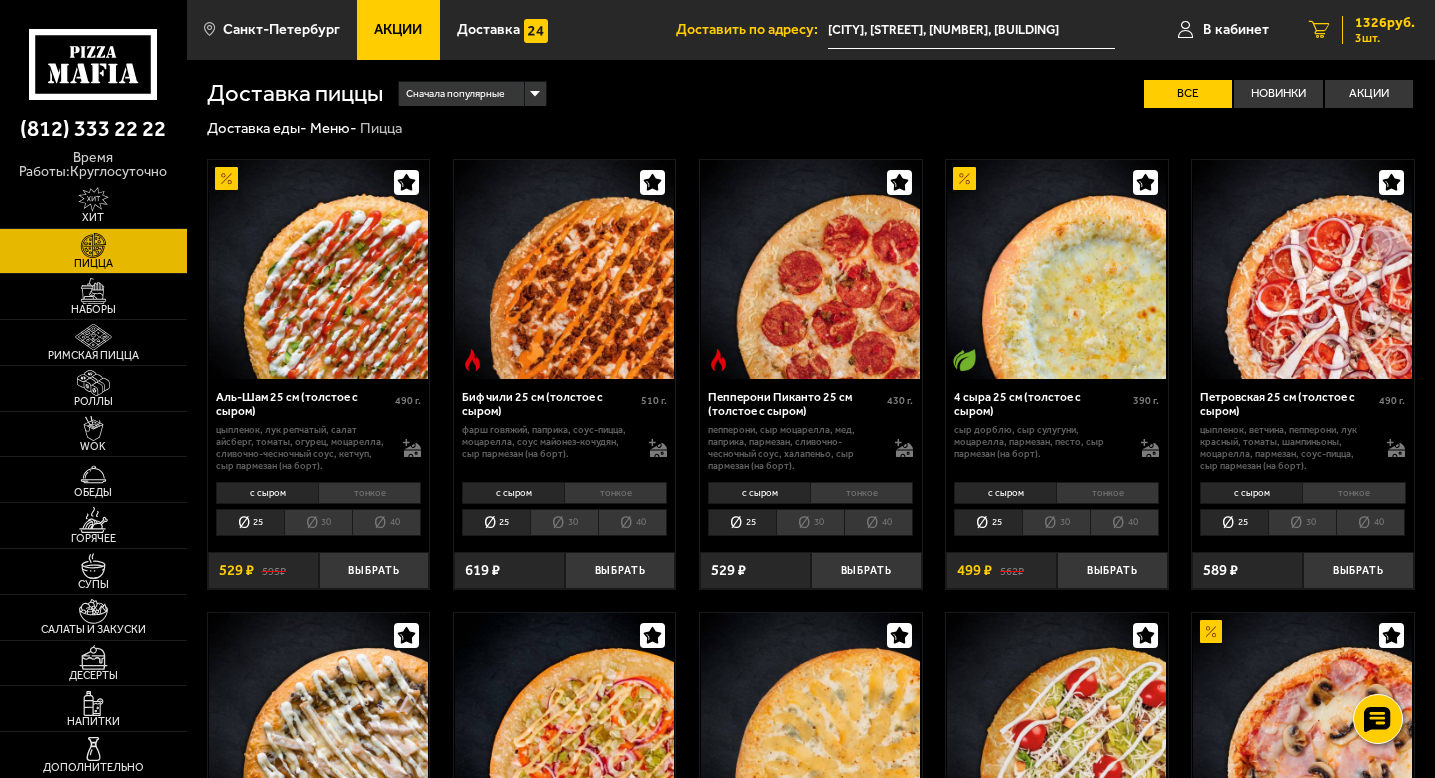 click on "1326  руб." at bounding box center [1385, 23] 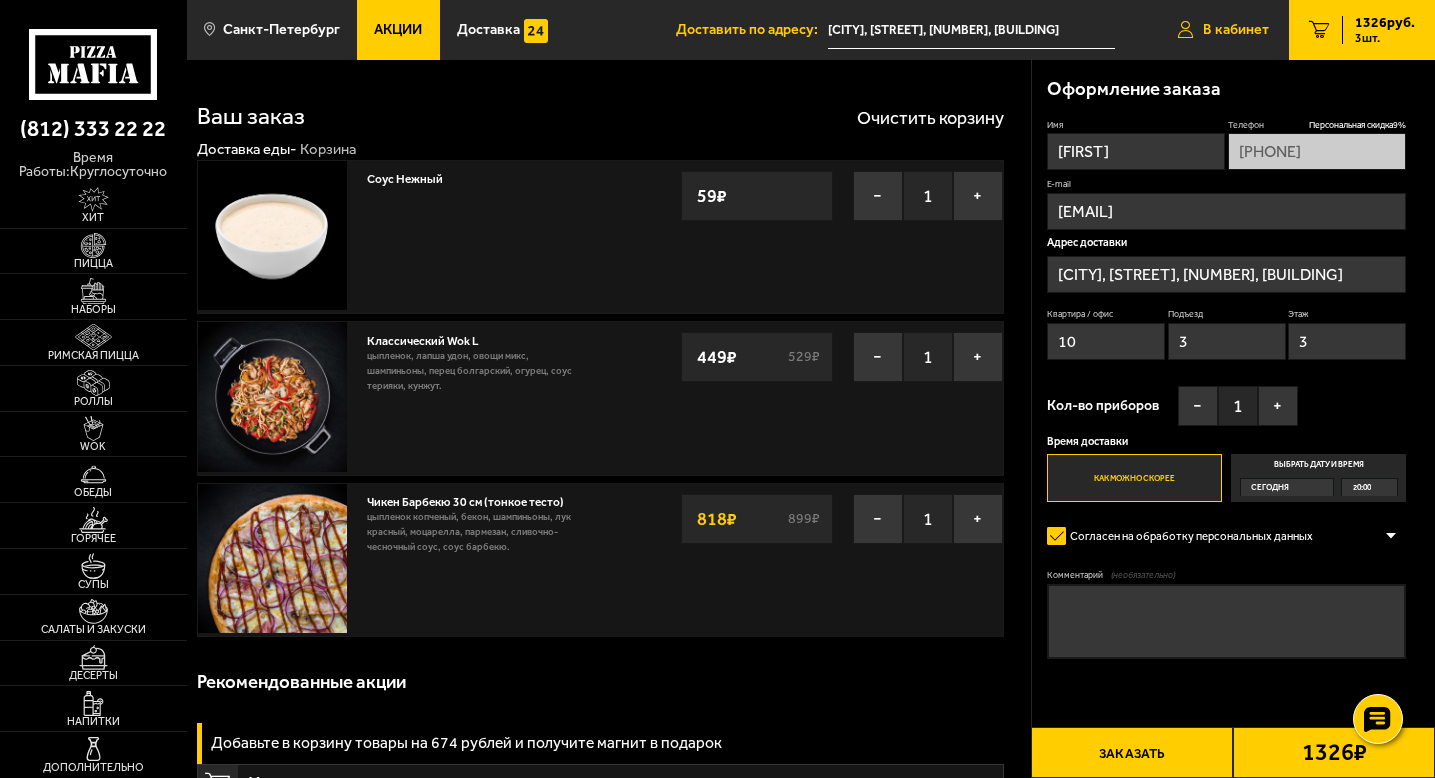 click on "В кабинет" at bounding box center [1236, 30] 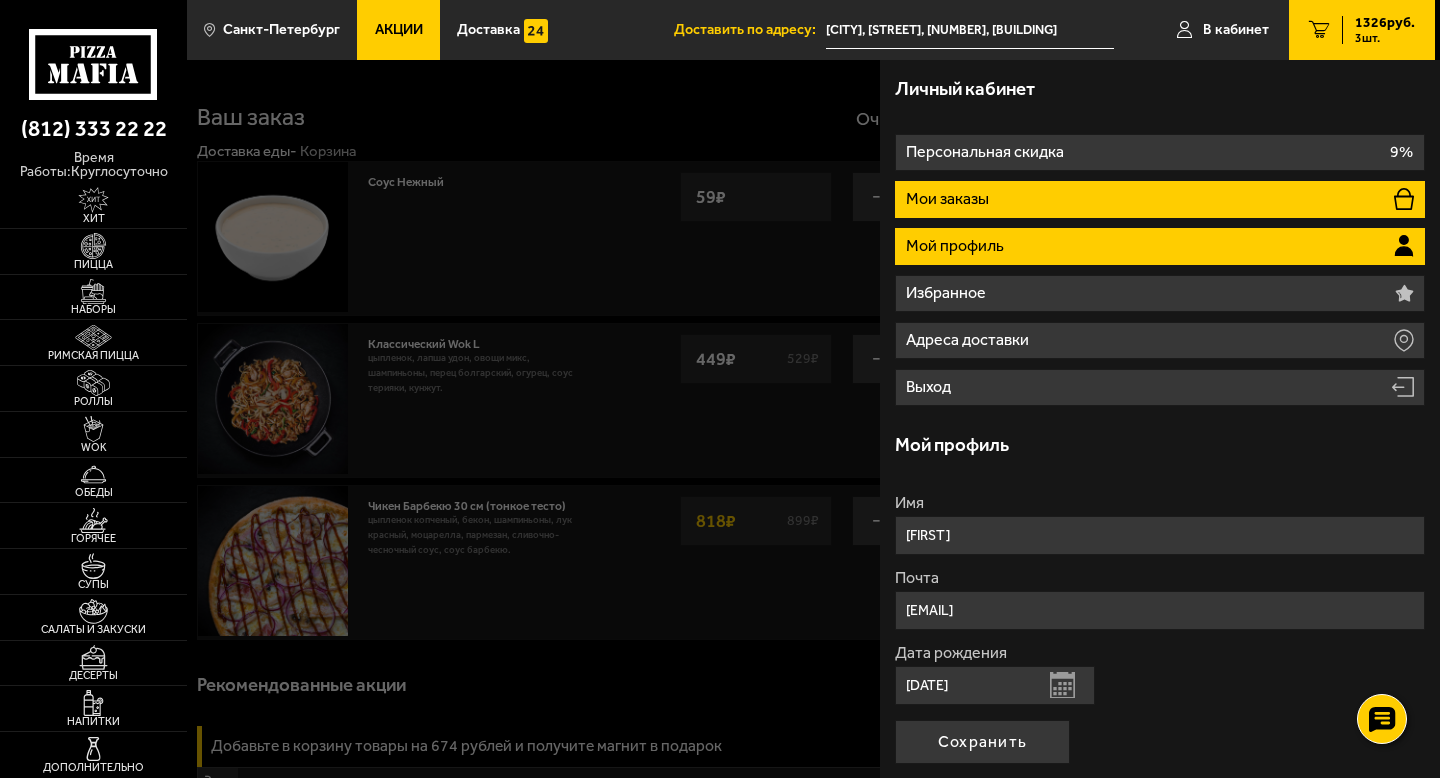 click on "Мои заказы" at bounding box center [1160, 199] 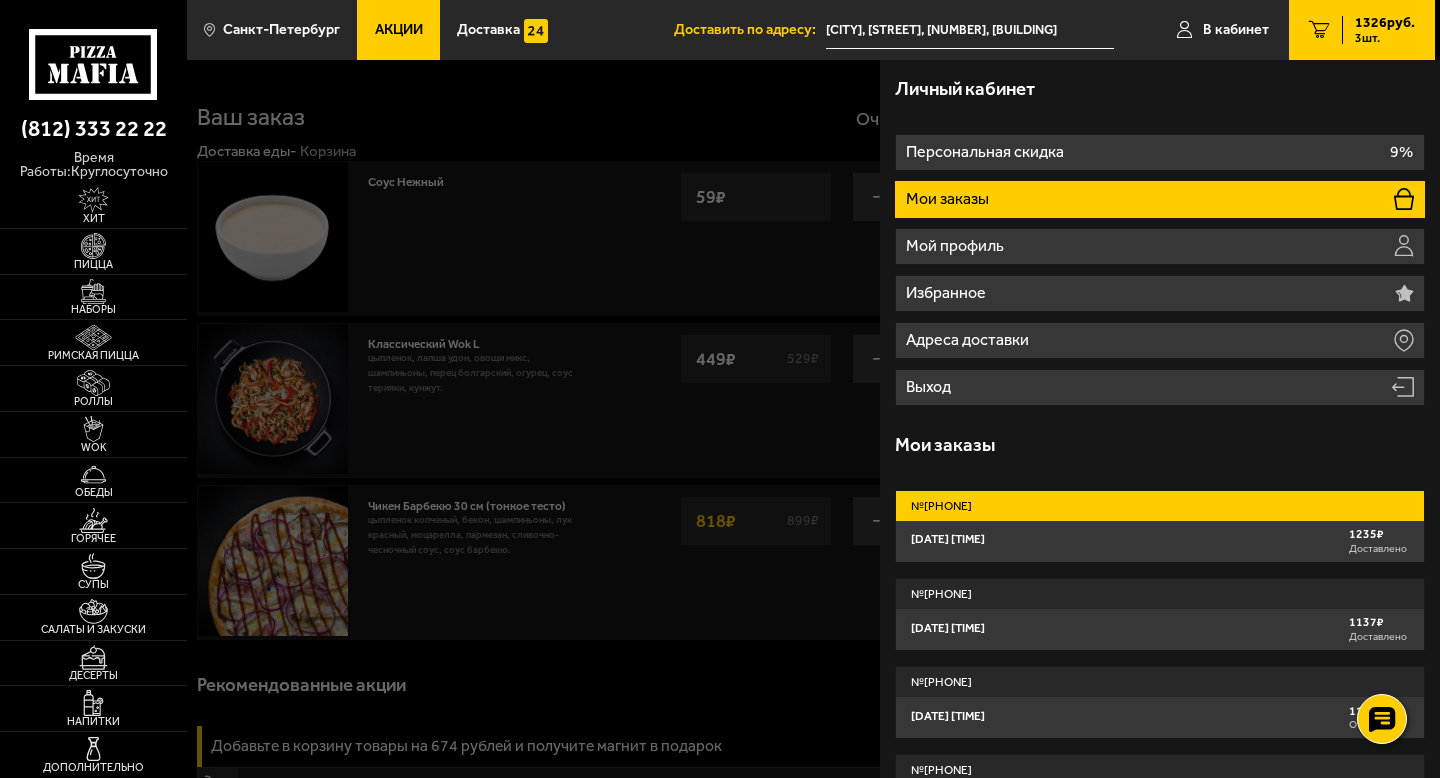 click on "№  [PHONE]" at bounding box center (1160, 506) 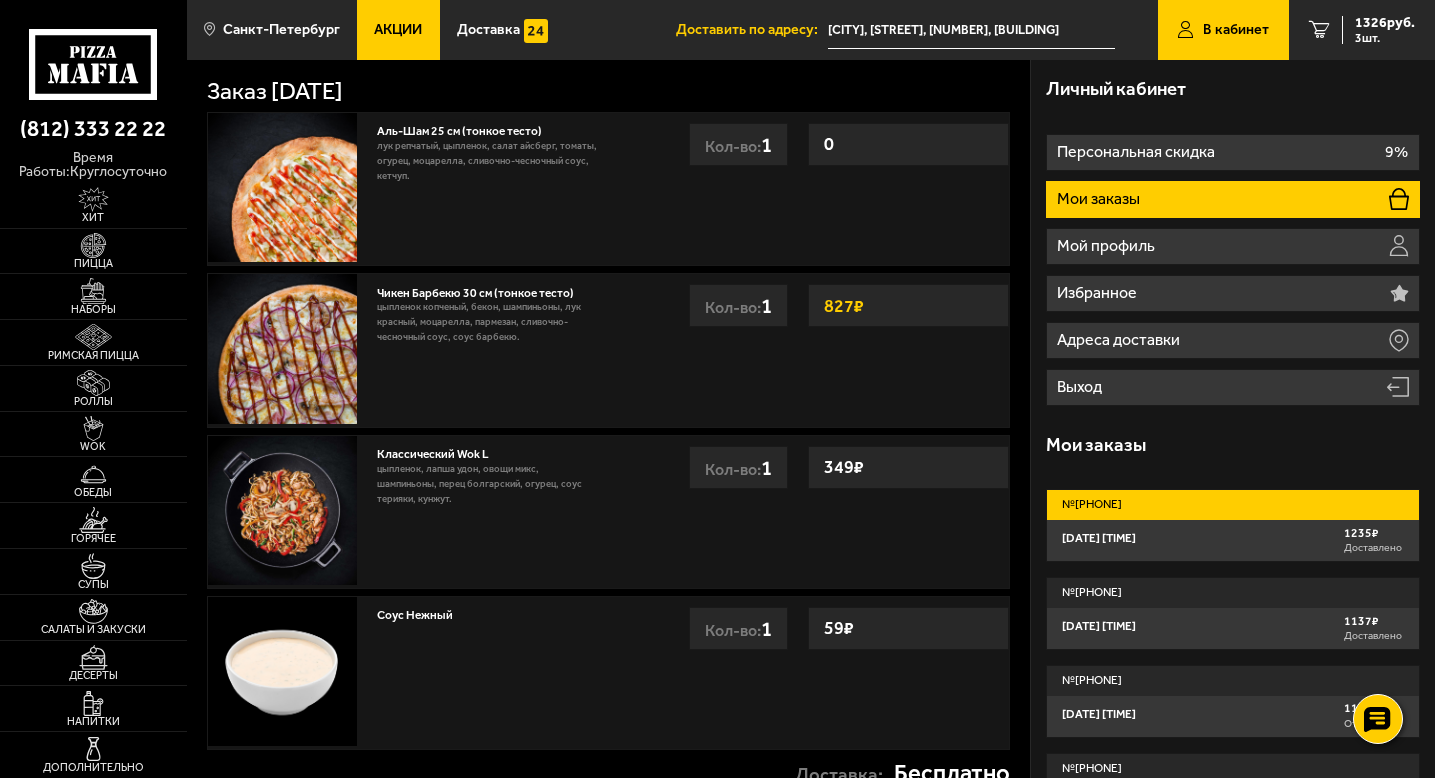 click on "В кабинет" at bounding box center [1236, 30] 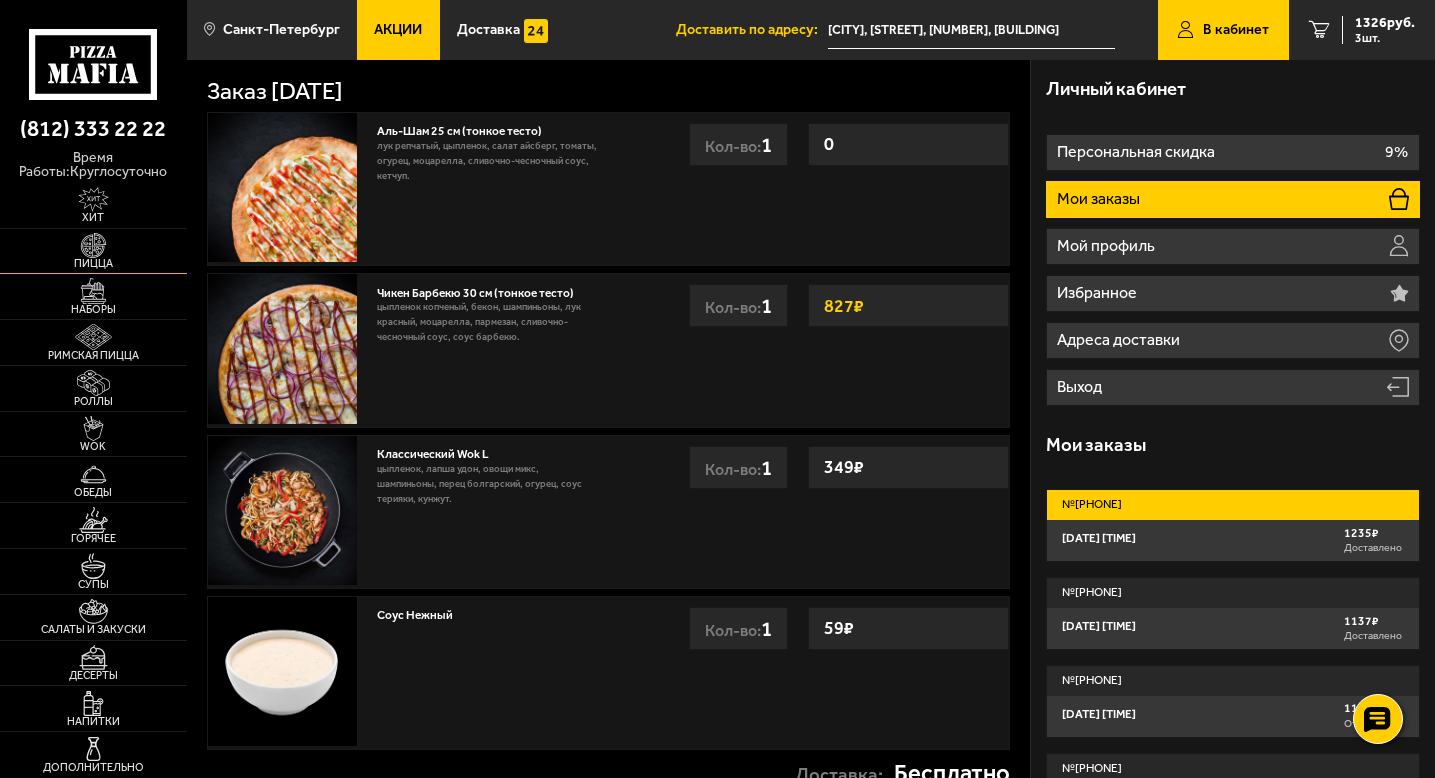 click on "Пицца" at bounding box center [93, 263] 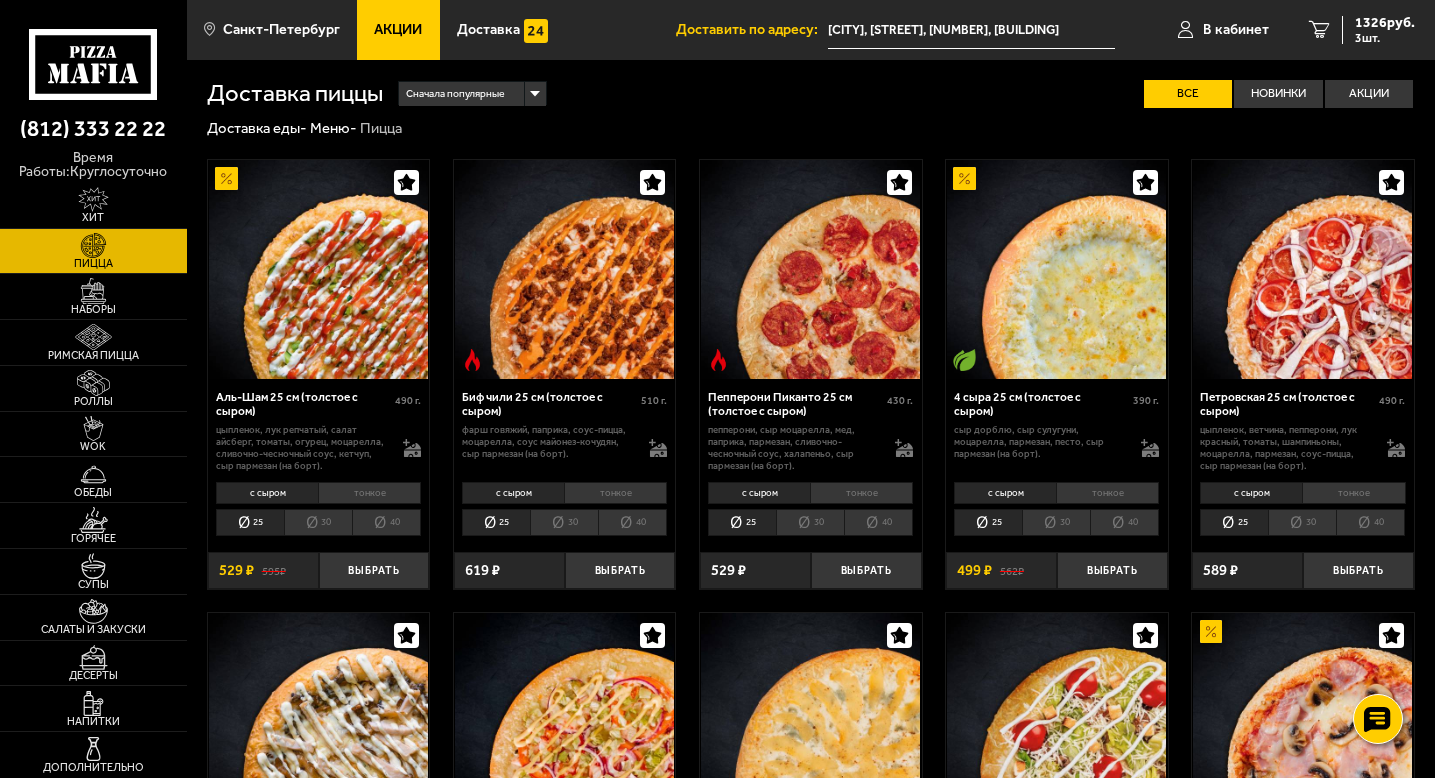 click at bounding box center (319, 269) 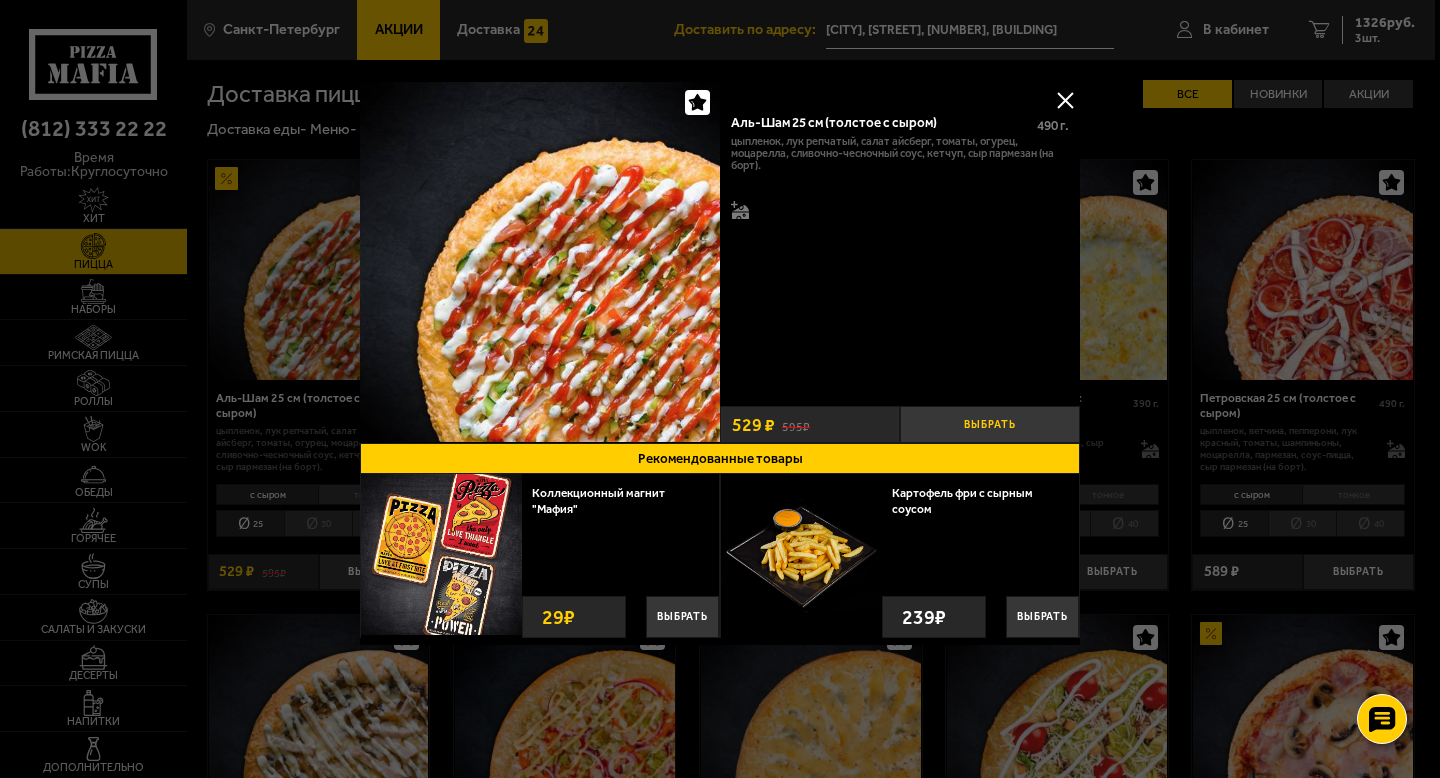 click on "Выбрать" at bounding box center (990, 424) 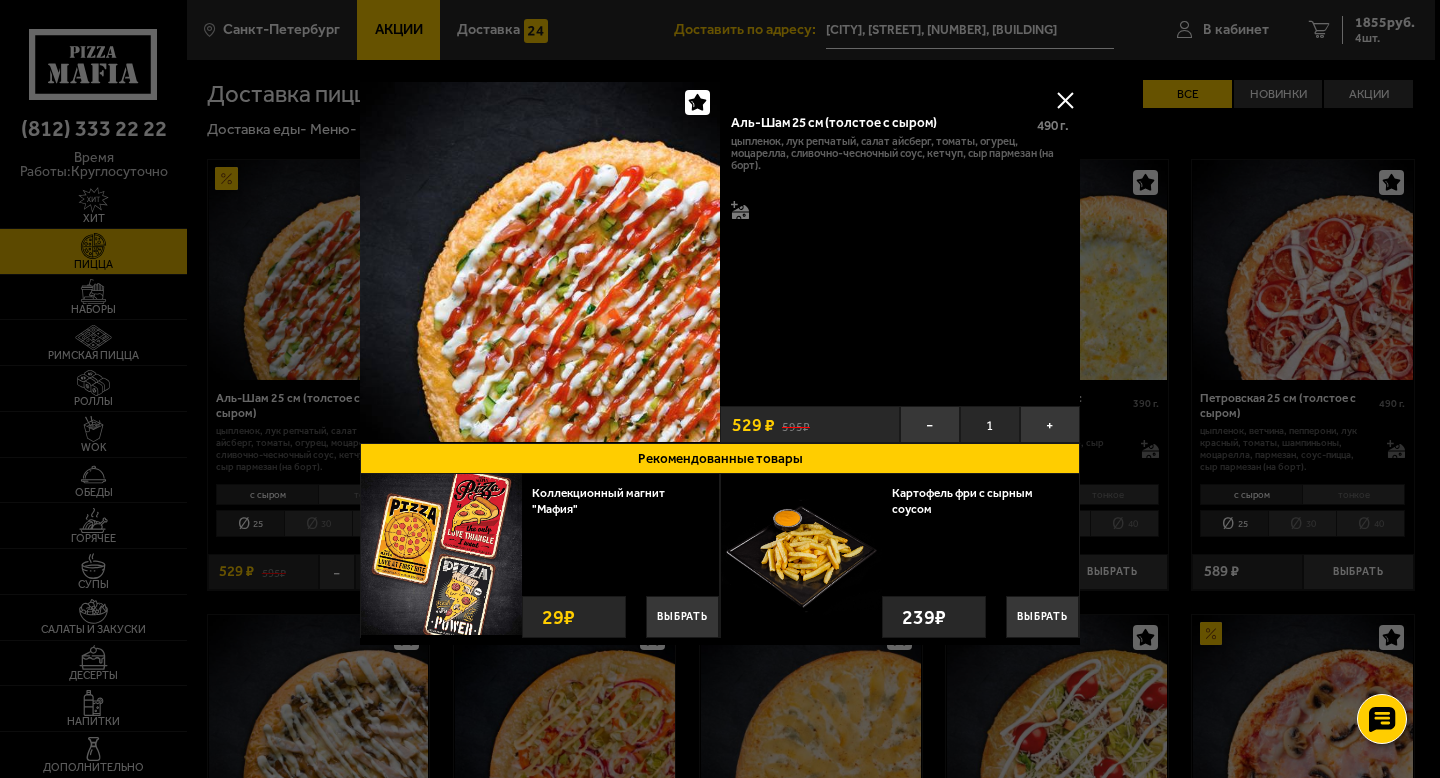 click at bounding box center (1065, 100) 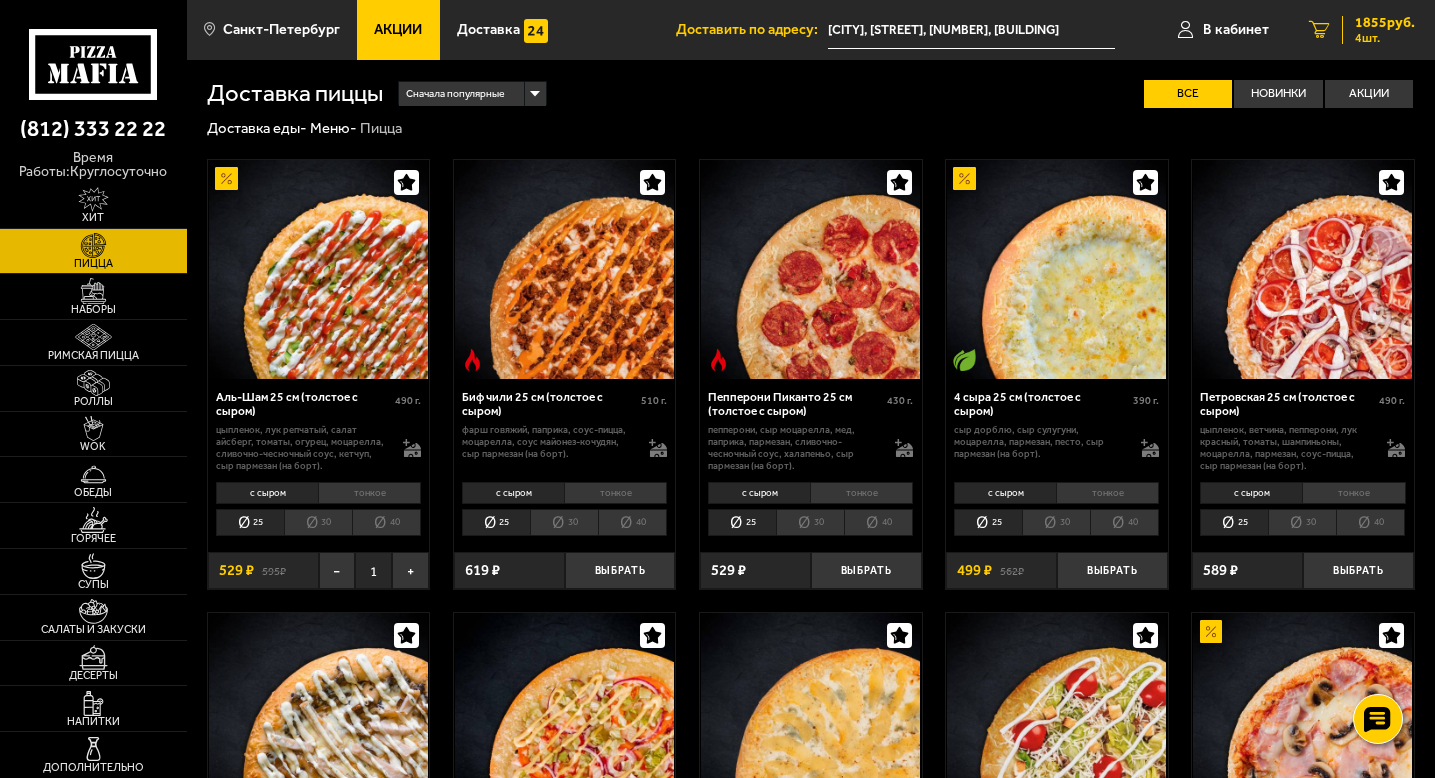 click on "1855  руб." at bounding box center (1385, 23) 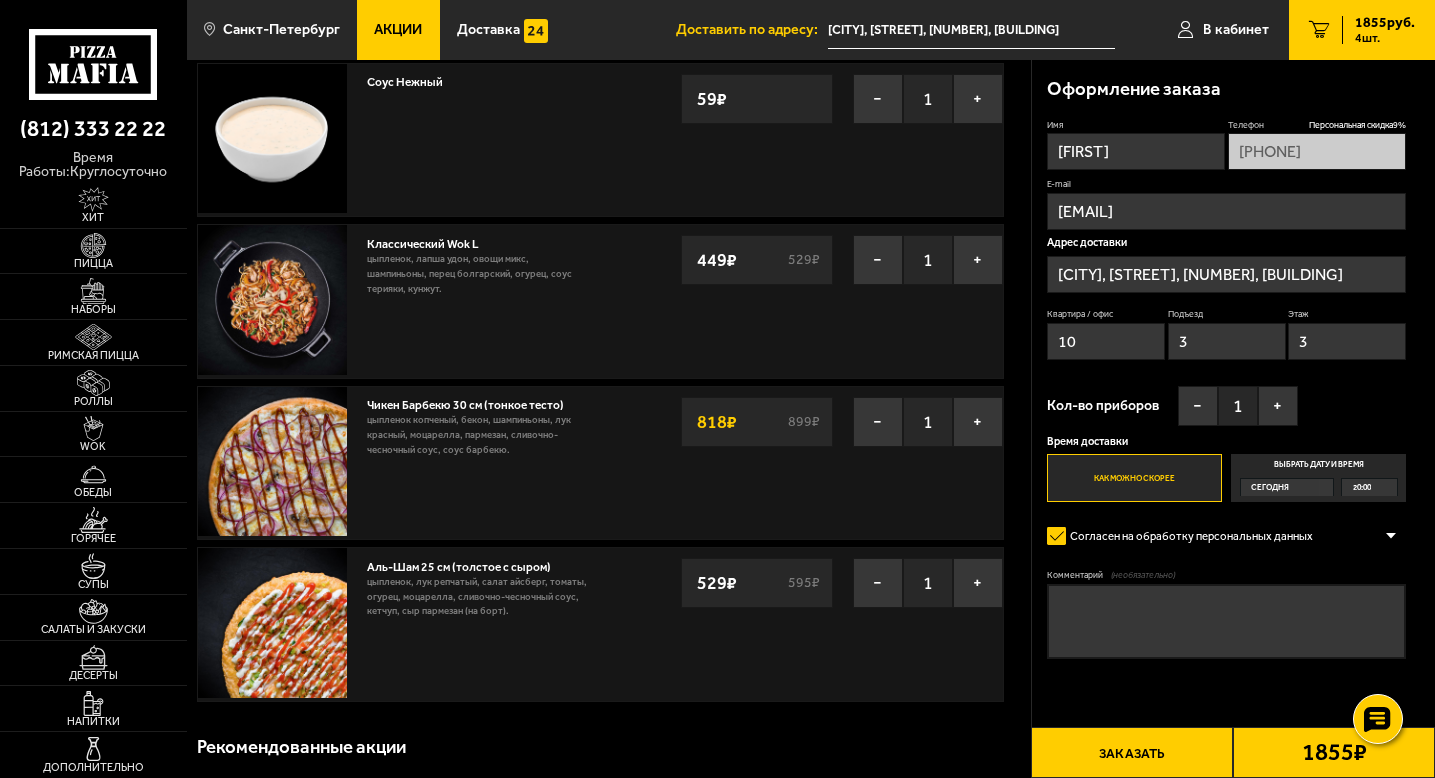 scroll, scrollTop: 99, scrollLeft: 0, axis: vertical 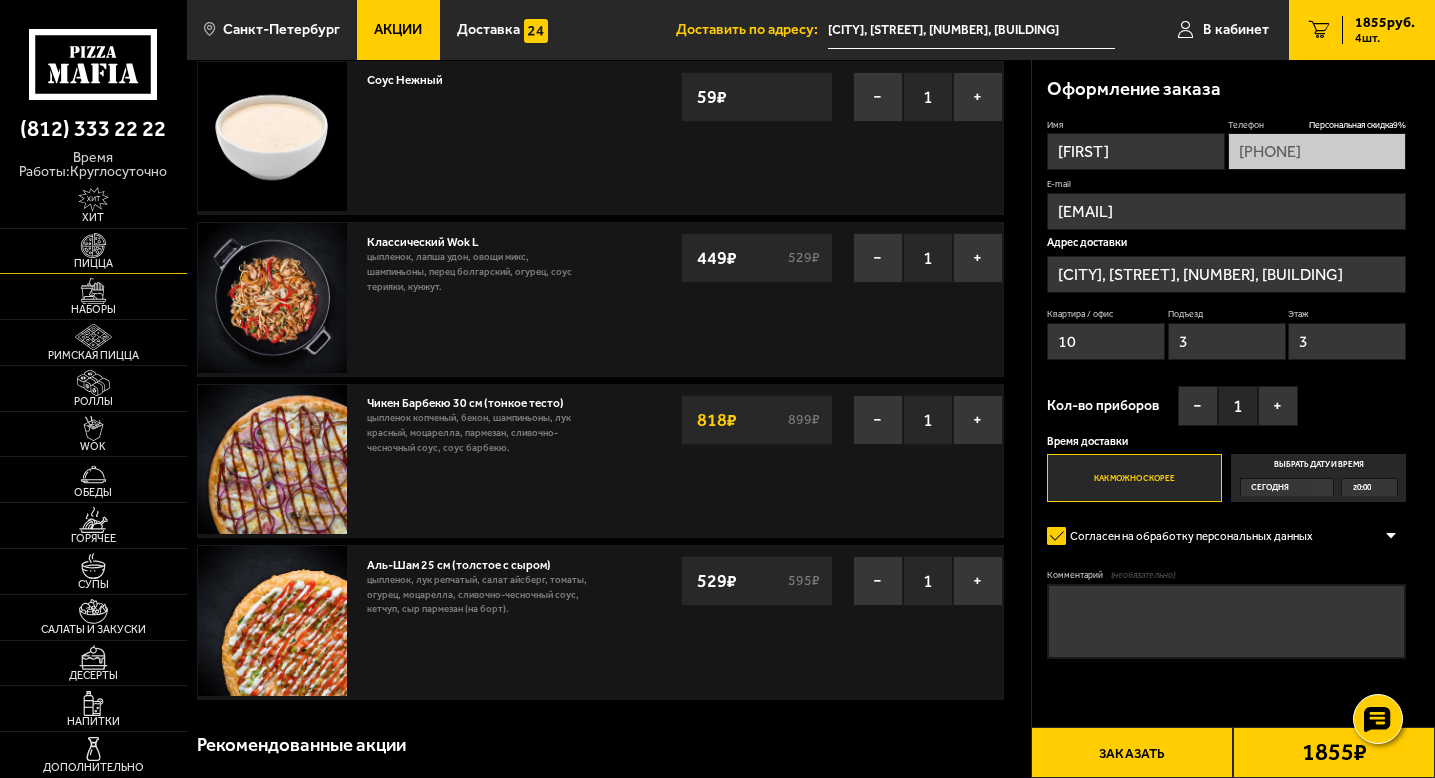 click on "Пицца" at bounding box center (93, 251) 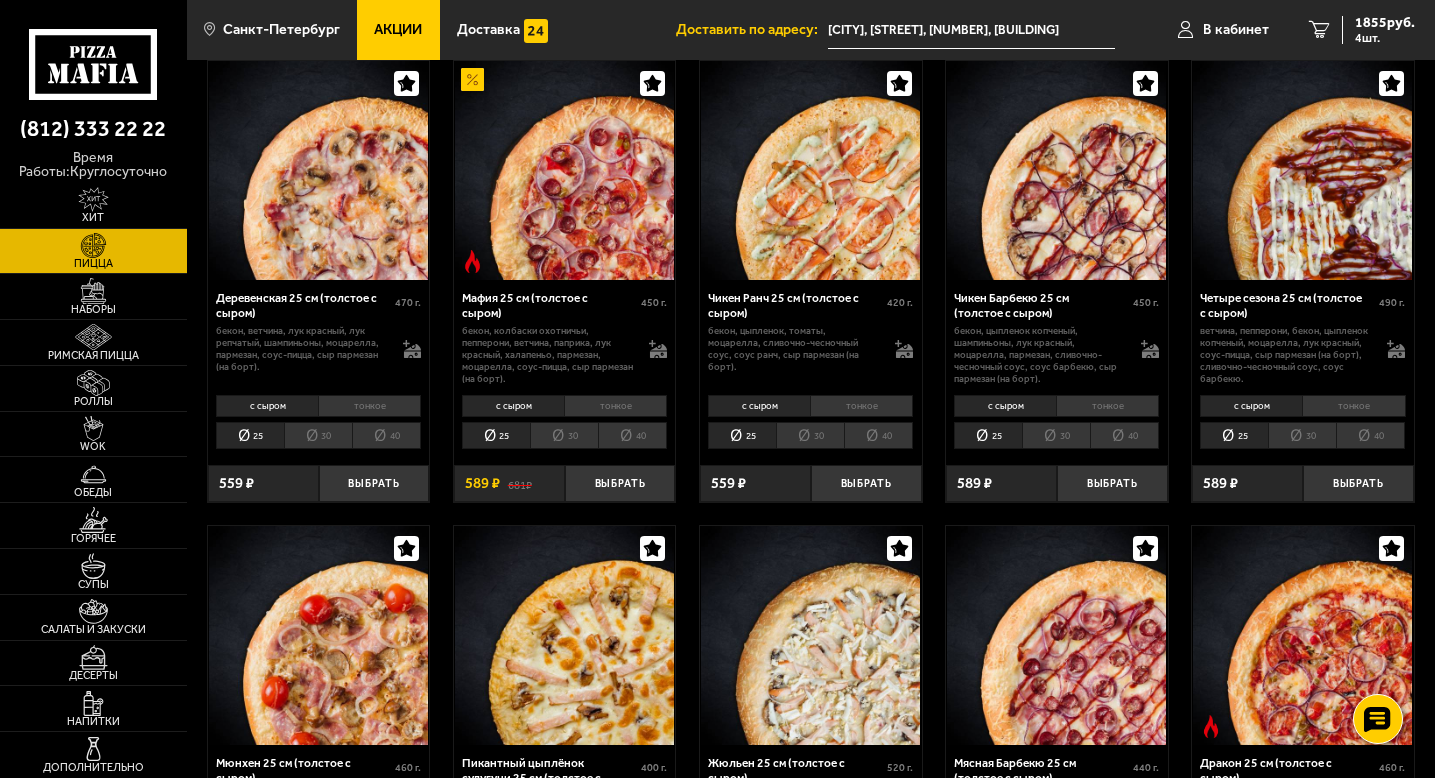 scroll, scrollTop: 1495, scrollLeft: 0, axis: vertical 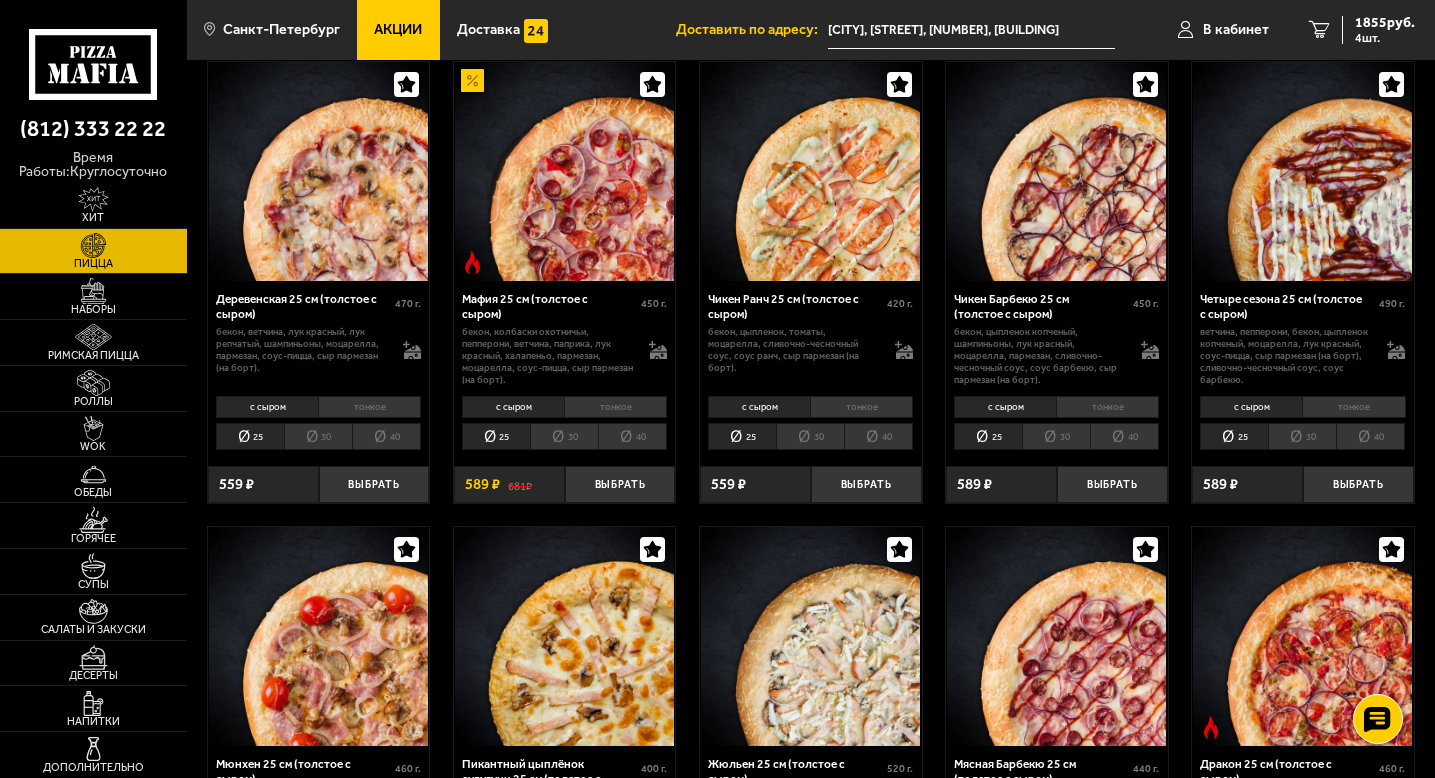 click on "30" at bounding box center (1056, 436) 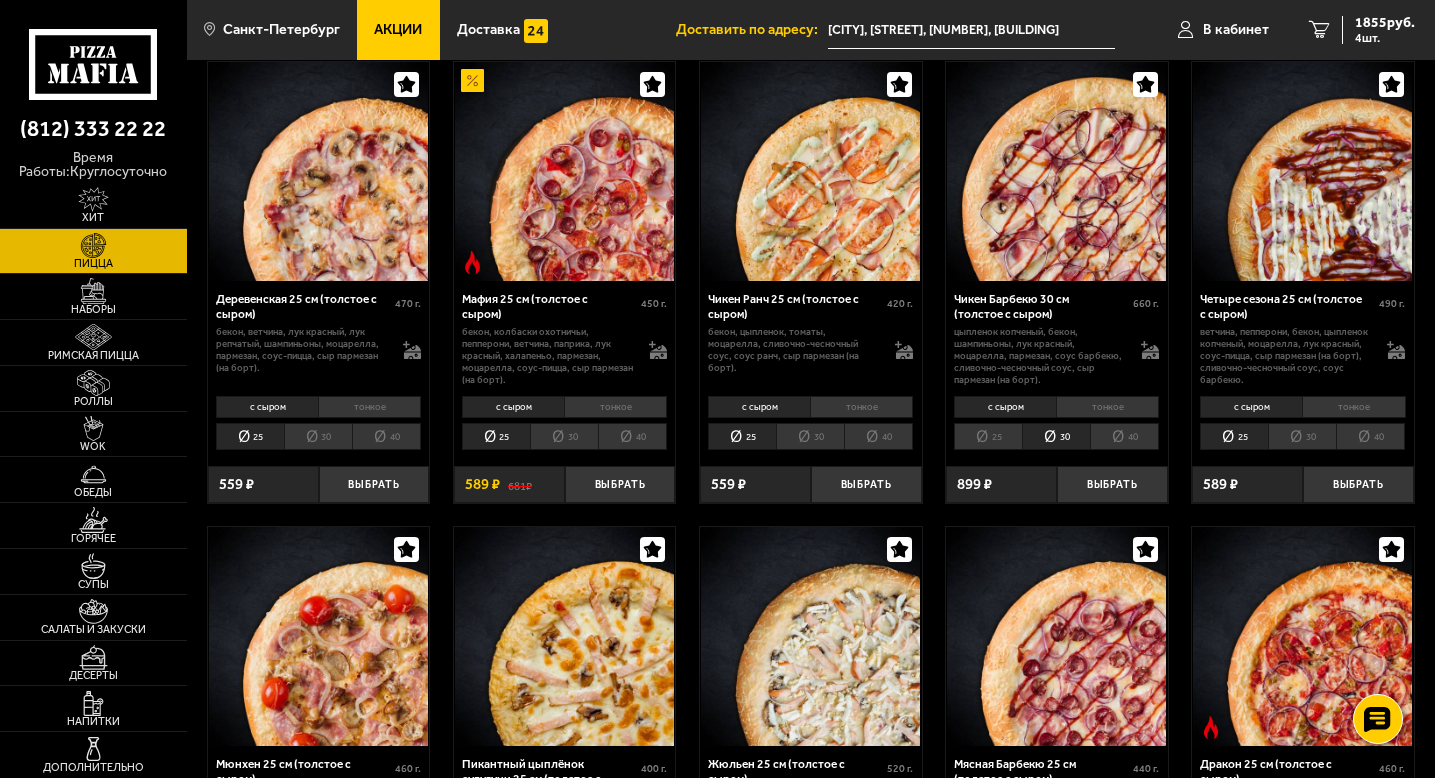 click on "25" at bounding box center [988, 436] 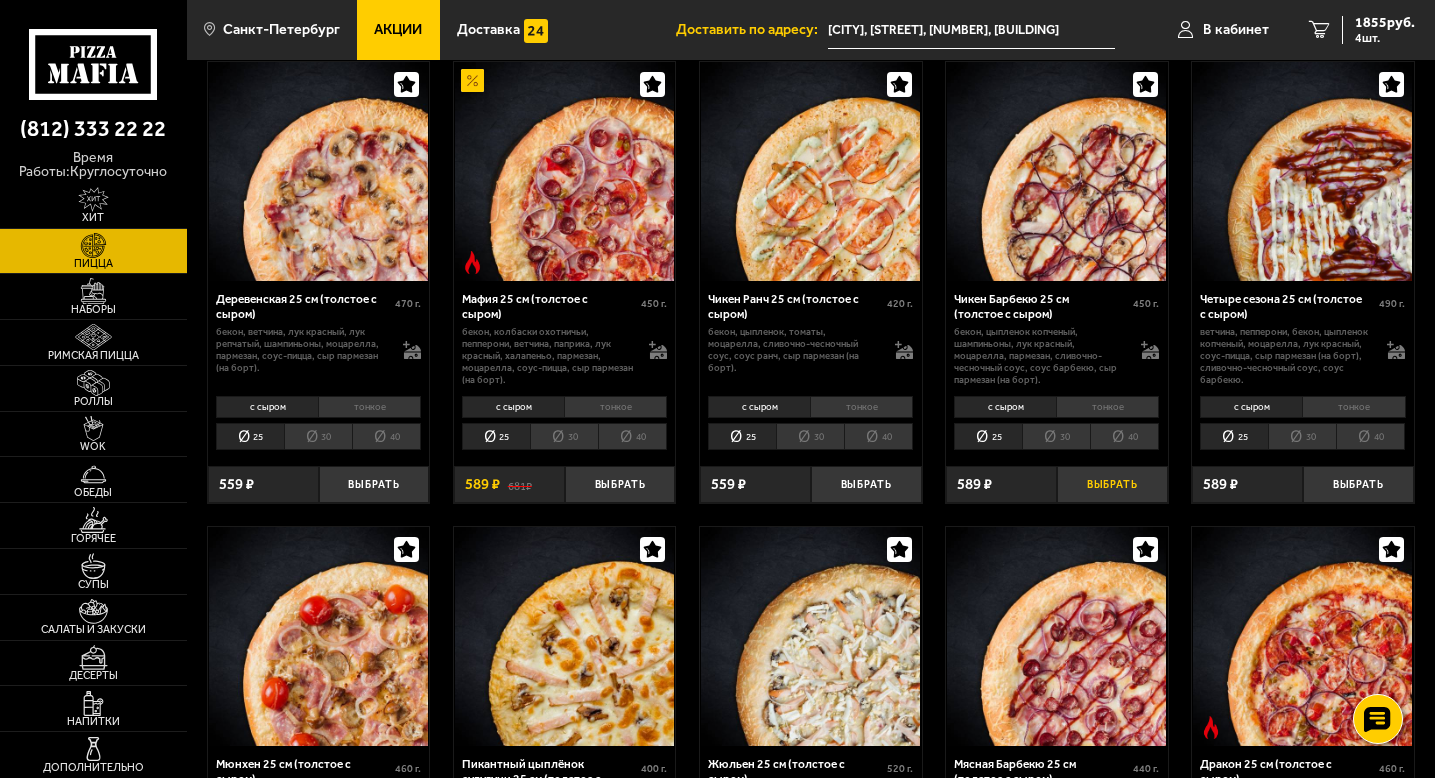 click on "Выбрать" at bounding box center (1112, 484) 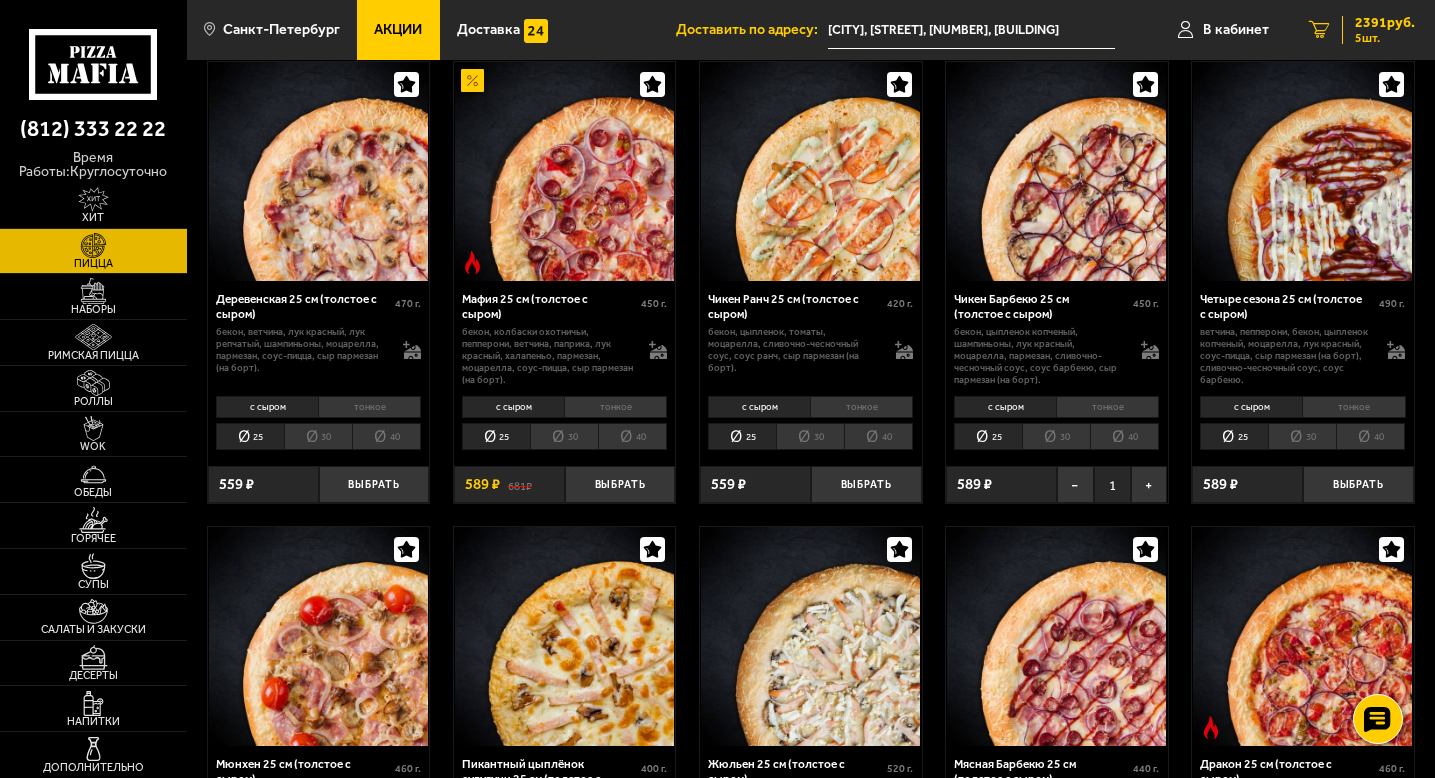 click on "5 2391  руб. 5  шт." at bounding box center (1362, 30) 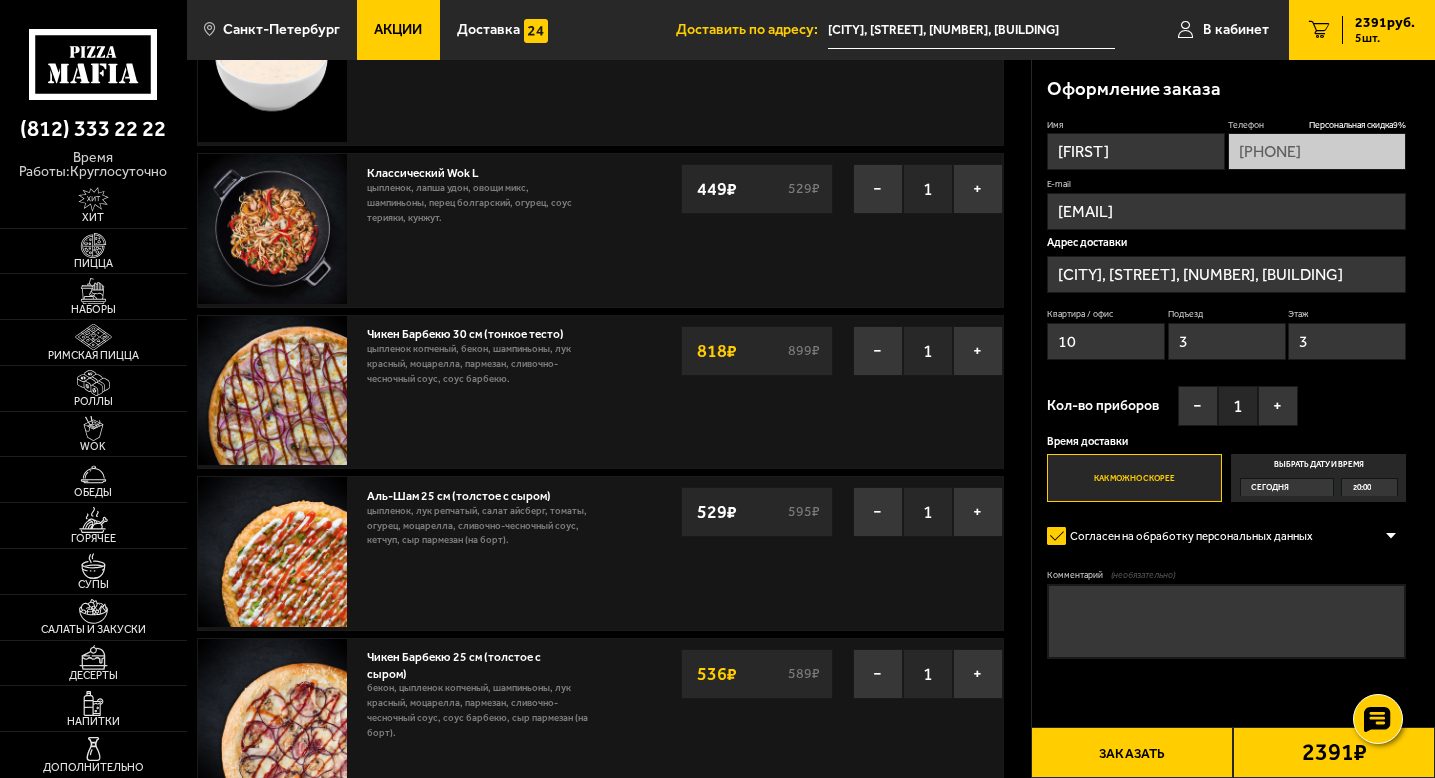 scroll, scrollTop: 176, scrollLeft: 0, axis: vertical 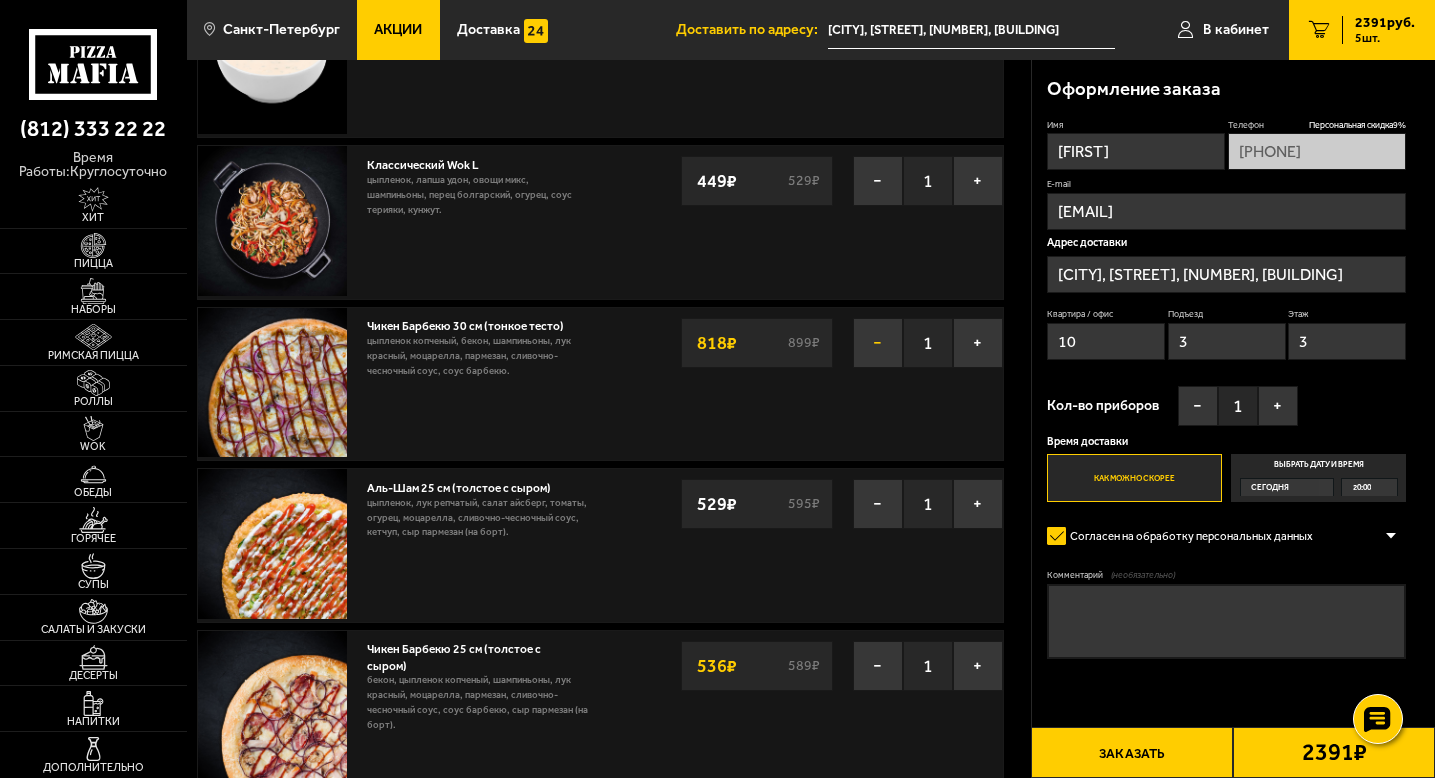 click on "−" at bounding box center (878, 343) 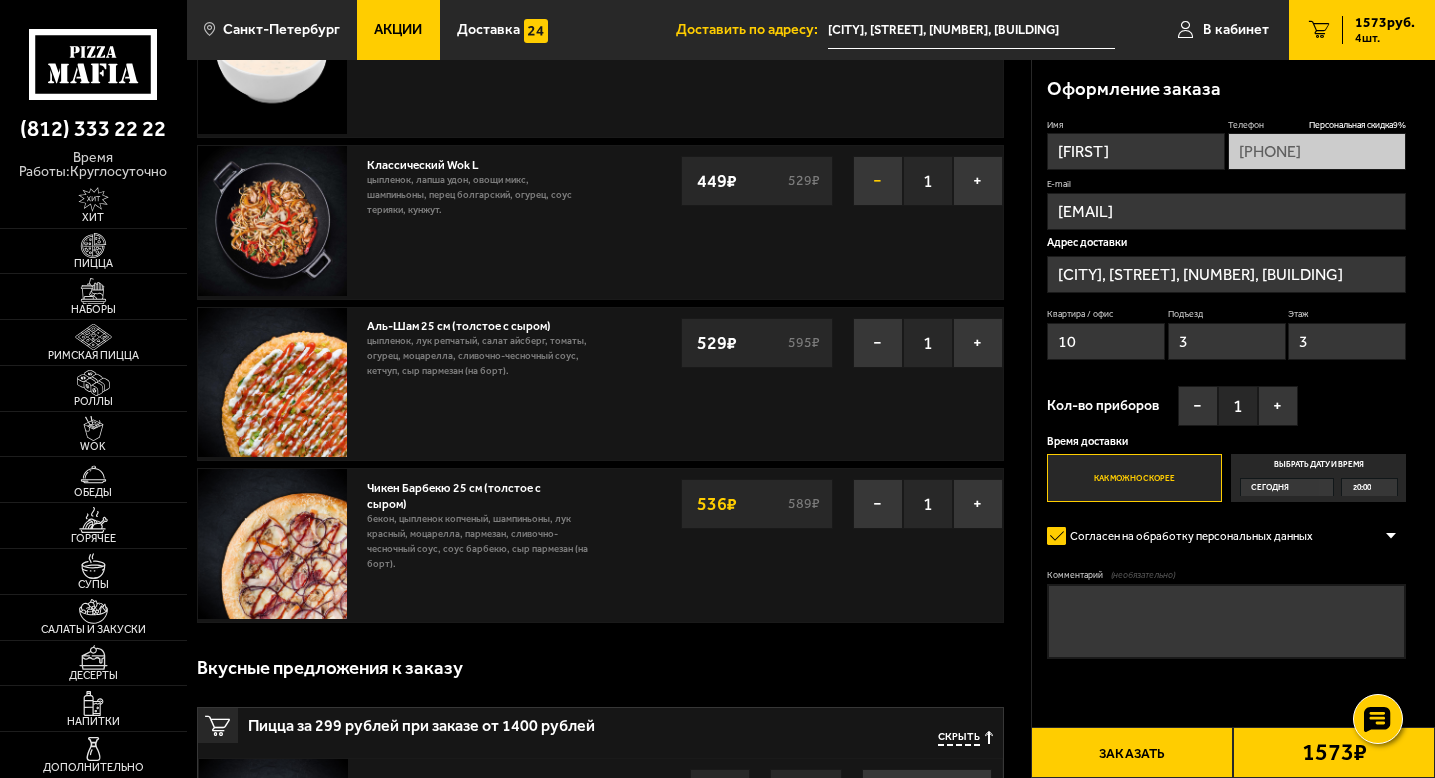 click on "−" at bounding box center [878, 181] 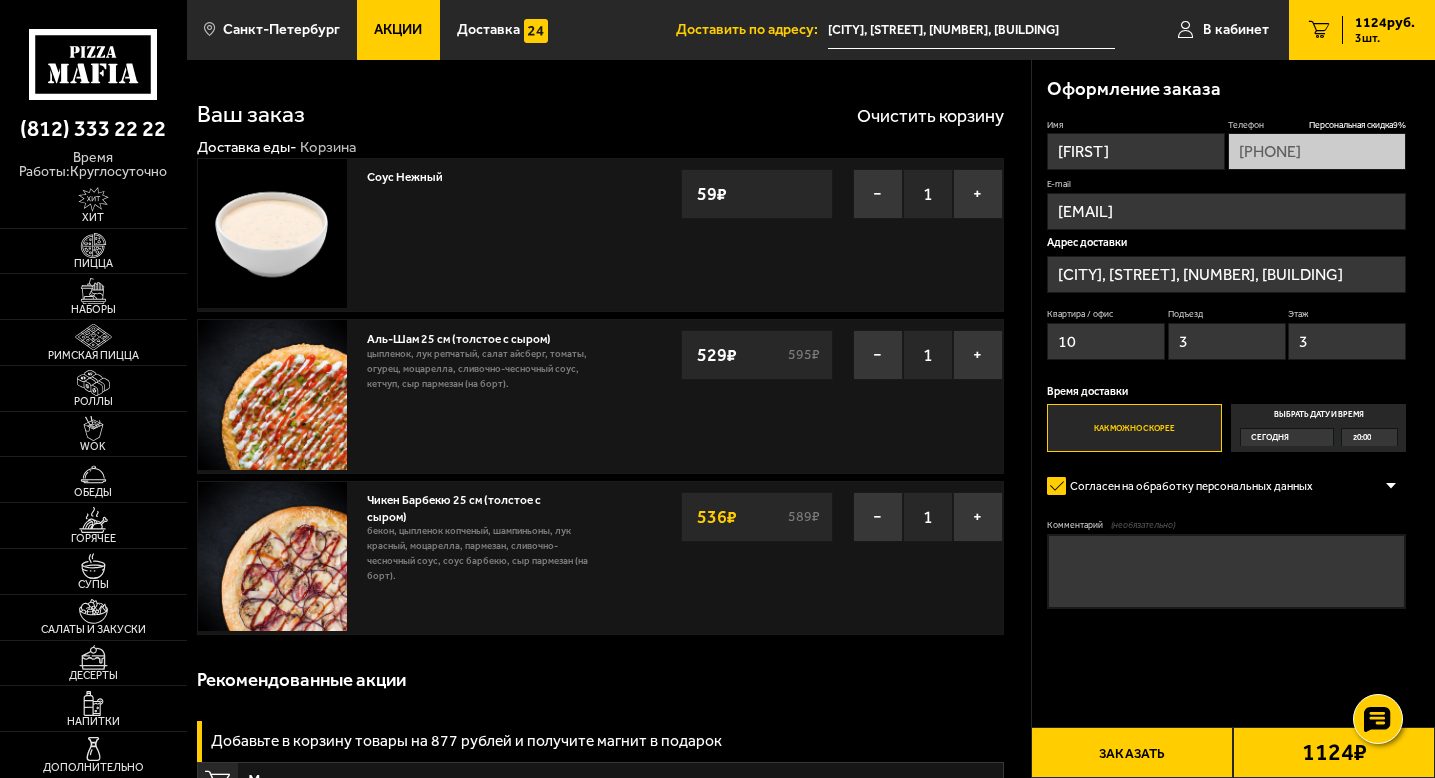 scroll, scrollTop: 0, scrollLeft: 0, axis: both 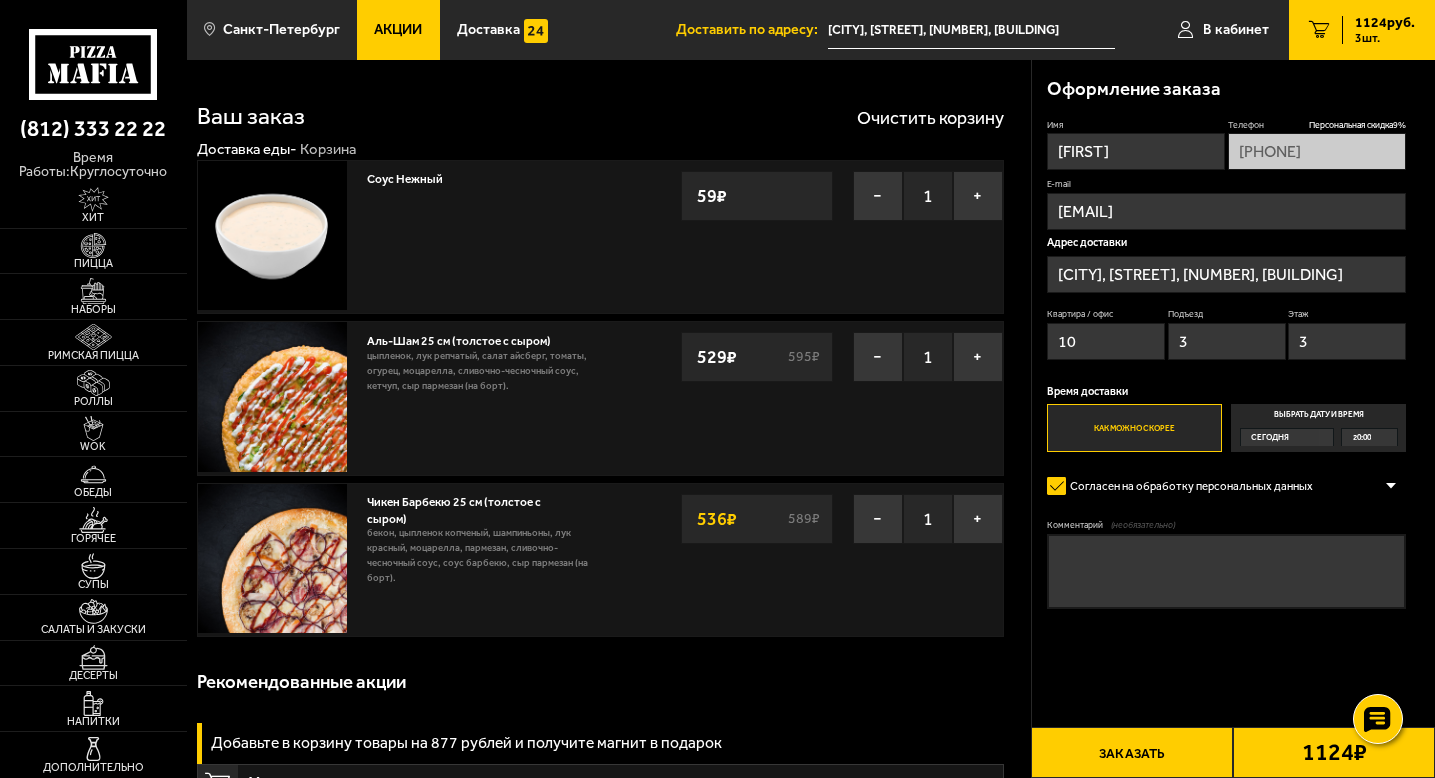 click at bounding box center (272, 396) 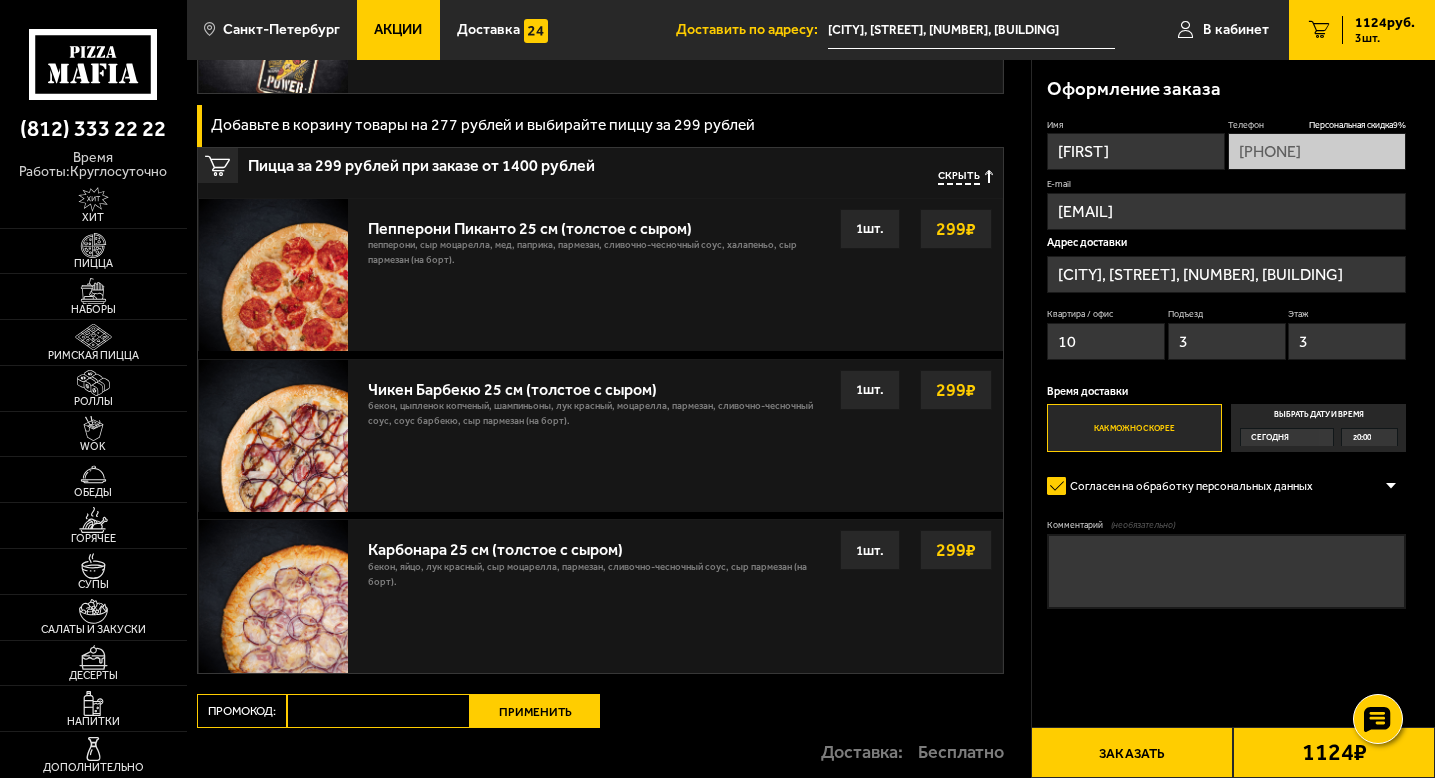 scroll, scrollTop: 877, scrollLeft: 0, axis: vertical 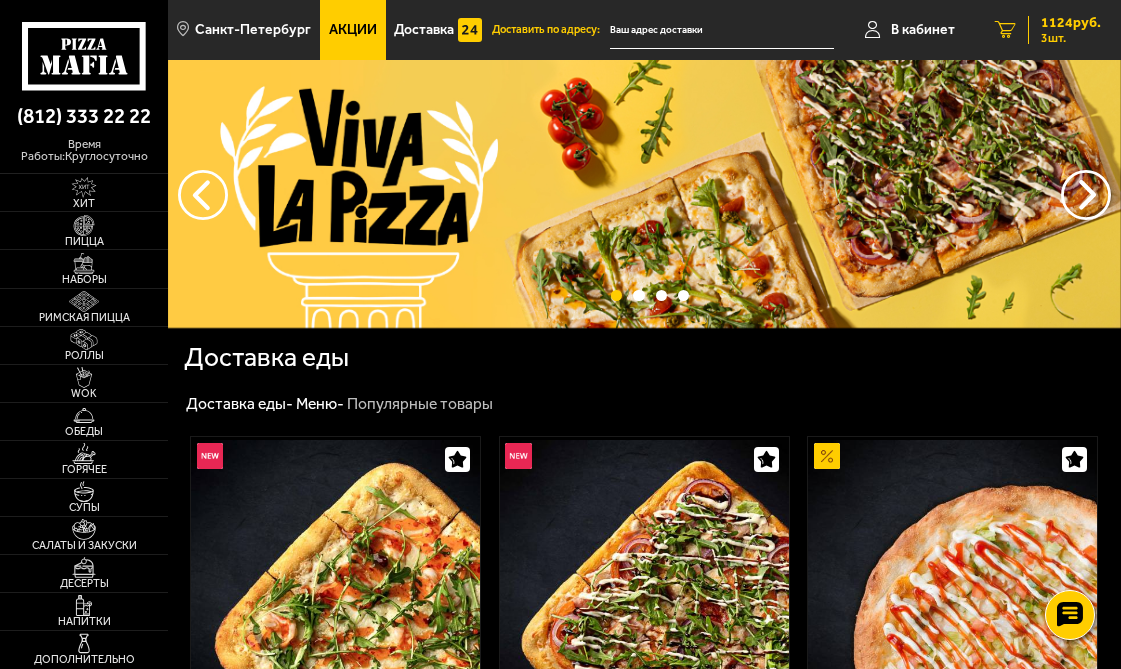 click on "1124  руб." at bounding box center [1071, 23] 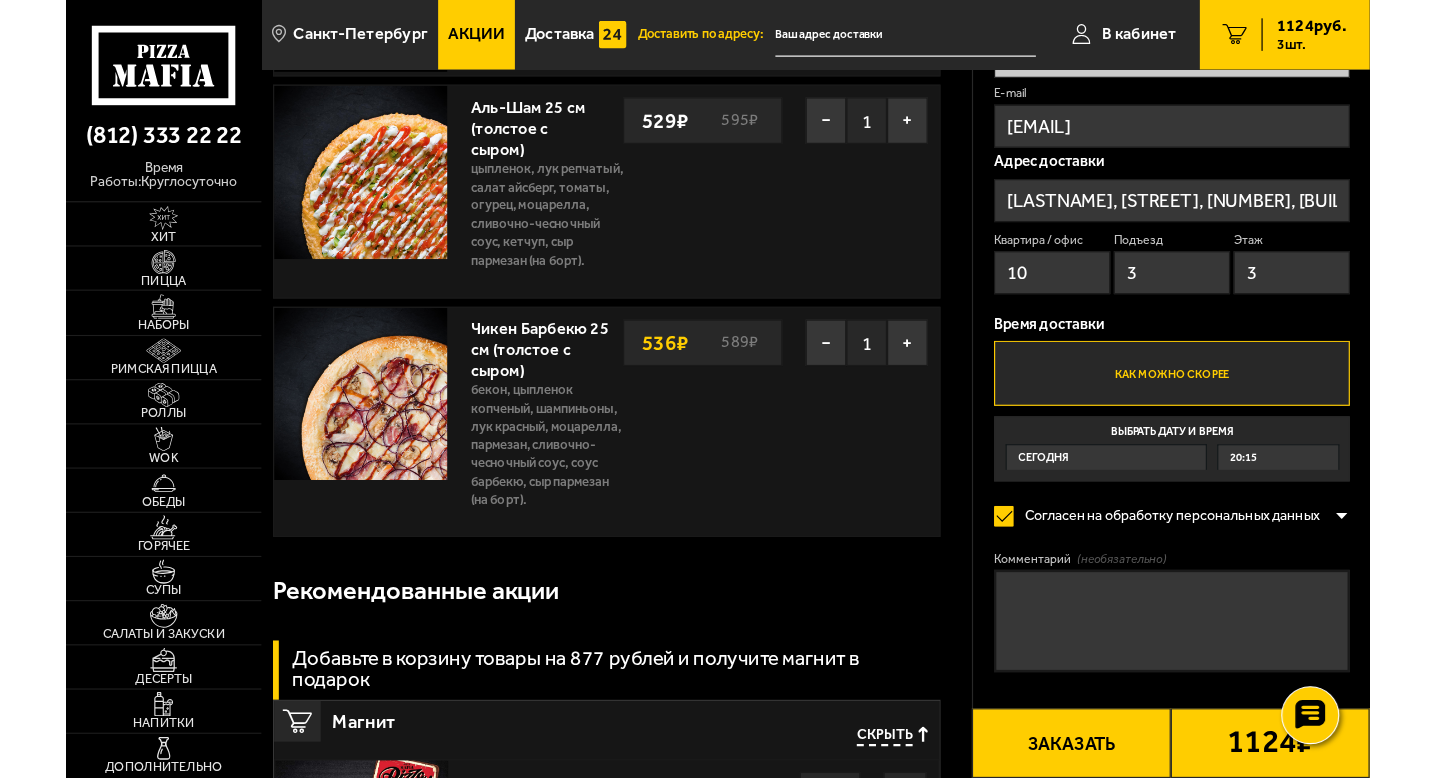 scroll, scrollTop: 264, scrollLeft: 0, axis: vertical 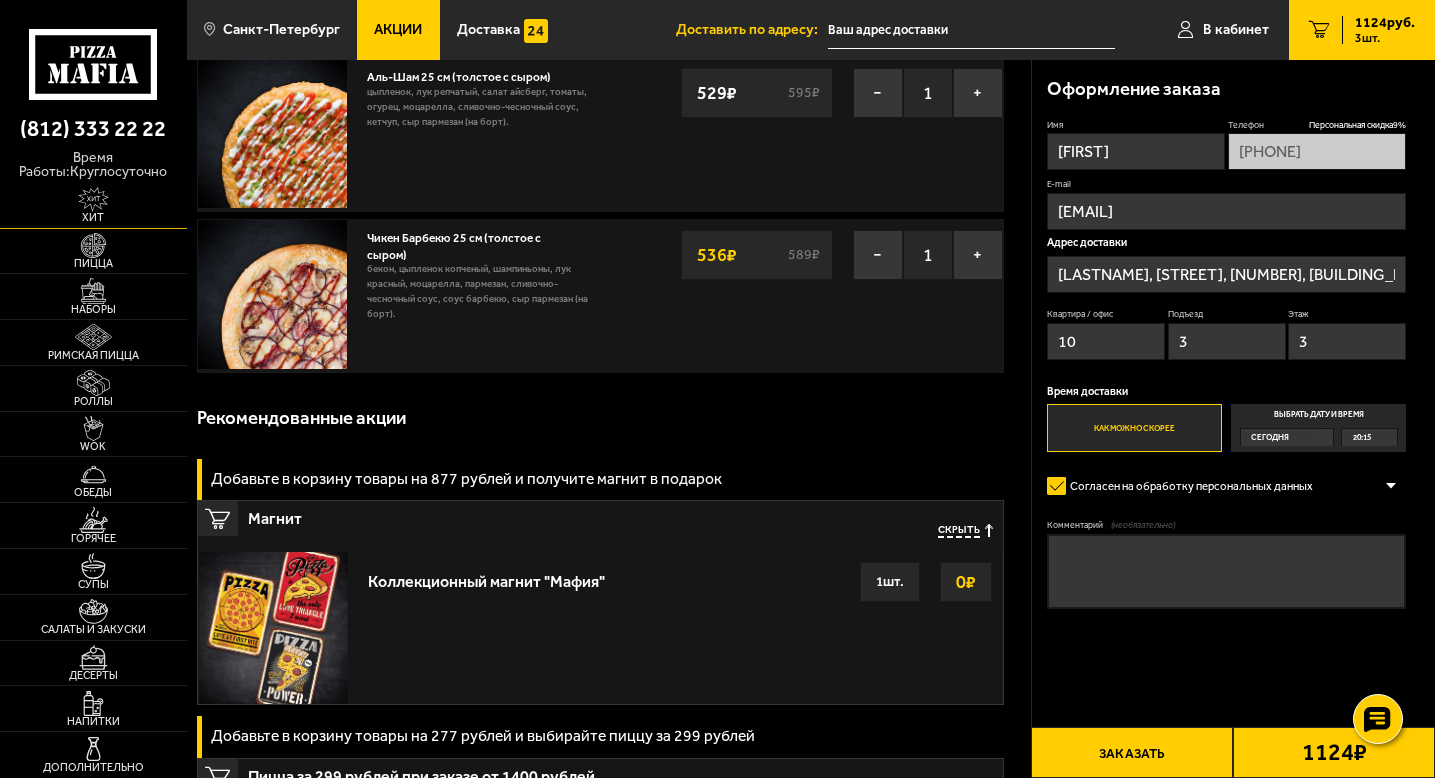 click on "Хит" at bounding box center [93, 217] 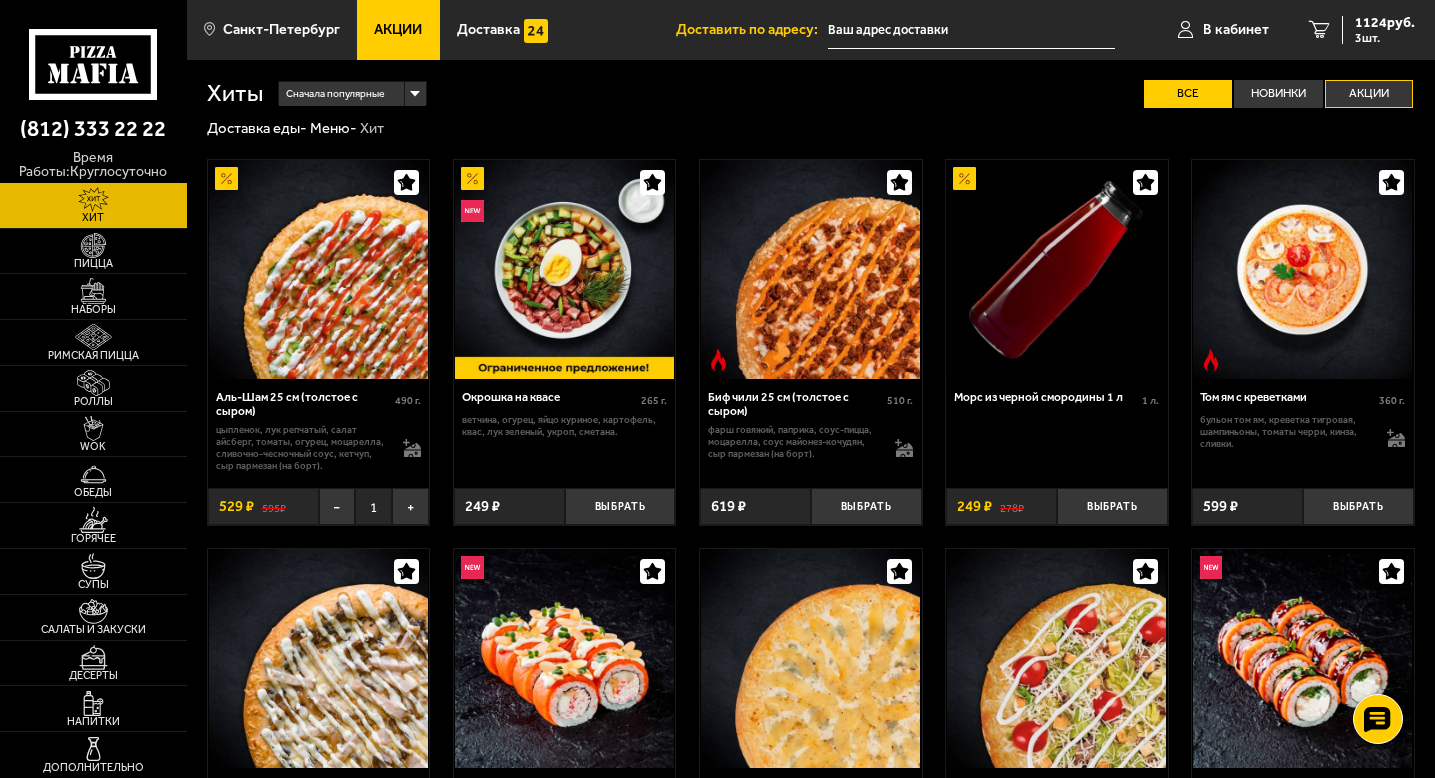 click on "Акции" at bounding box center (1369, 94) 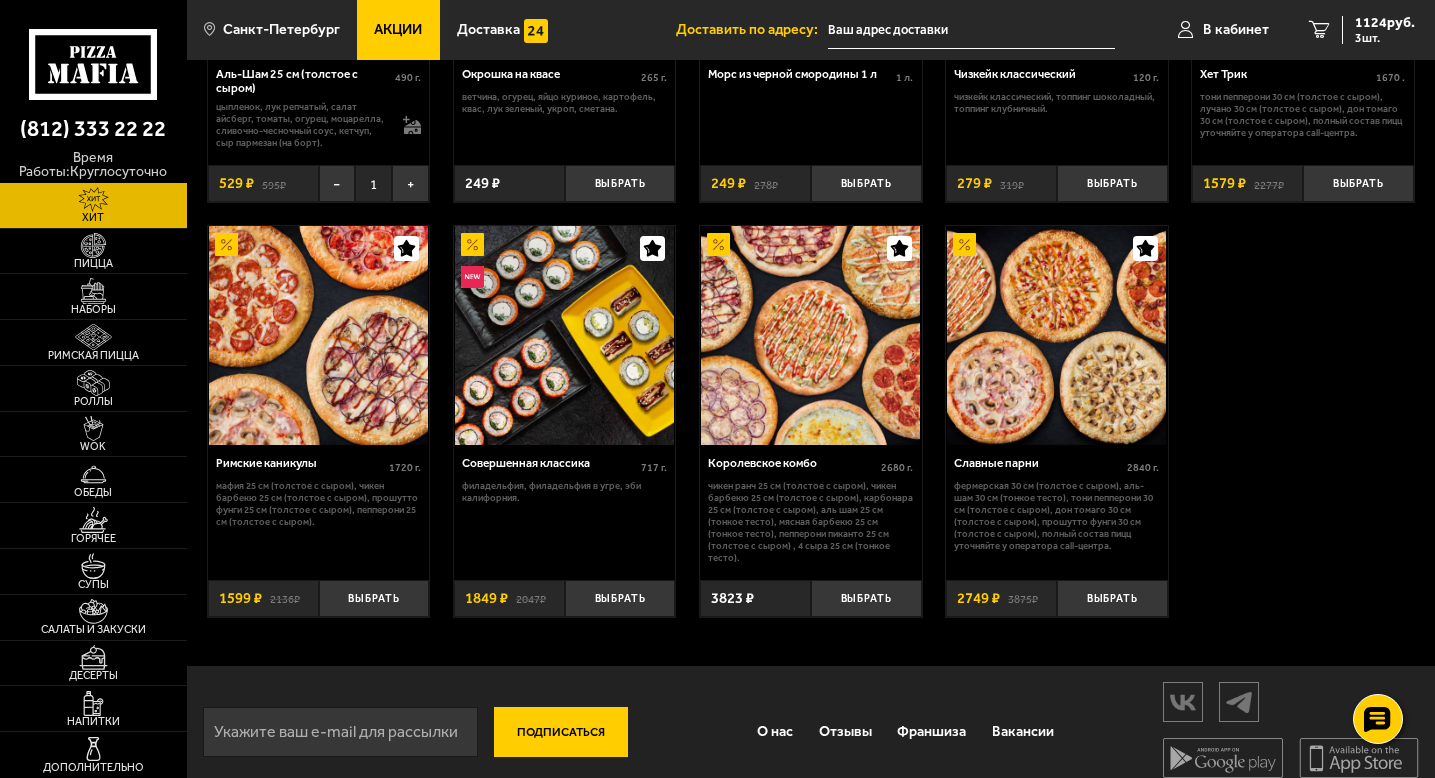 scroll, scrollTop: 328, scrollLeft: 0, axis: vertical 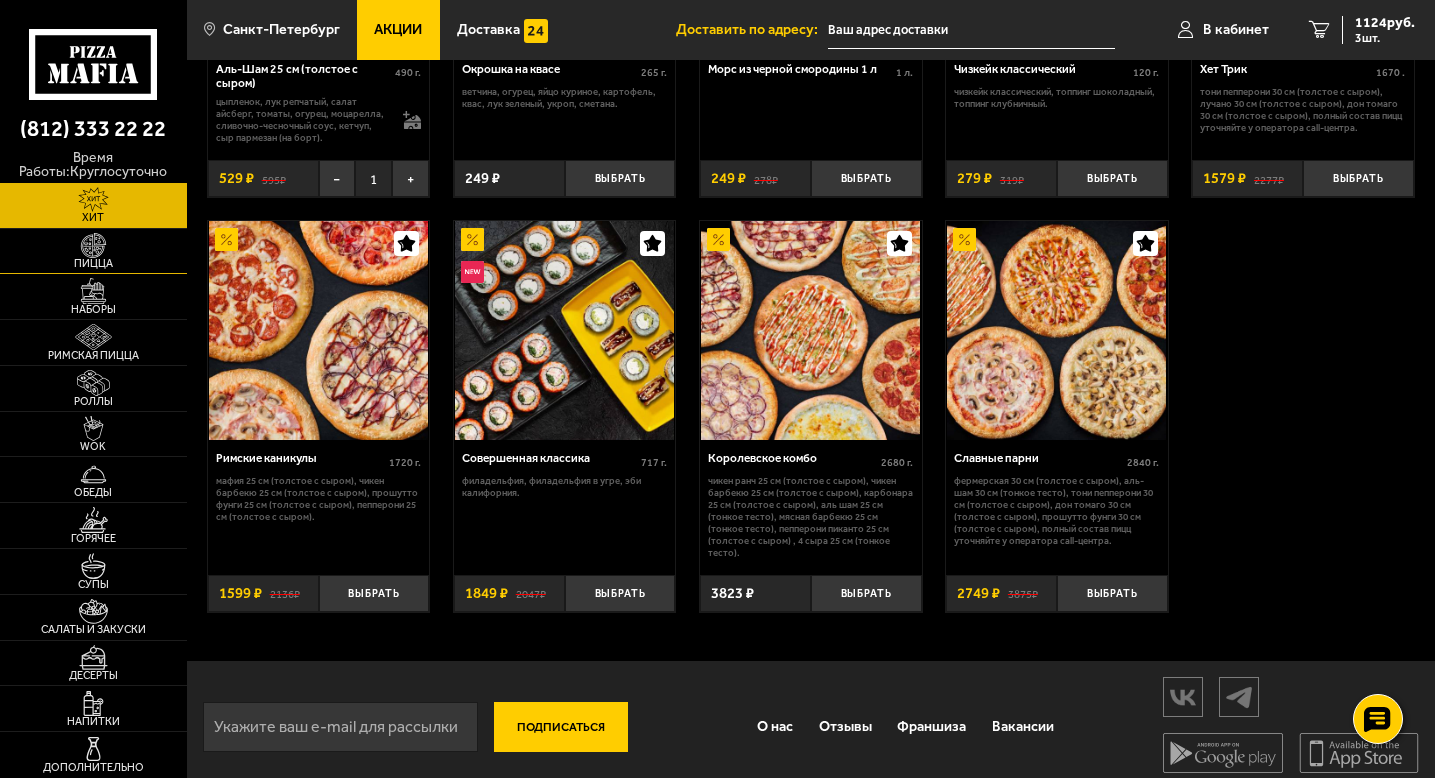 click at bounding box center [93, 246] 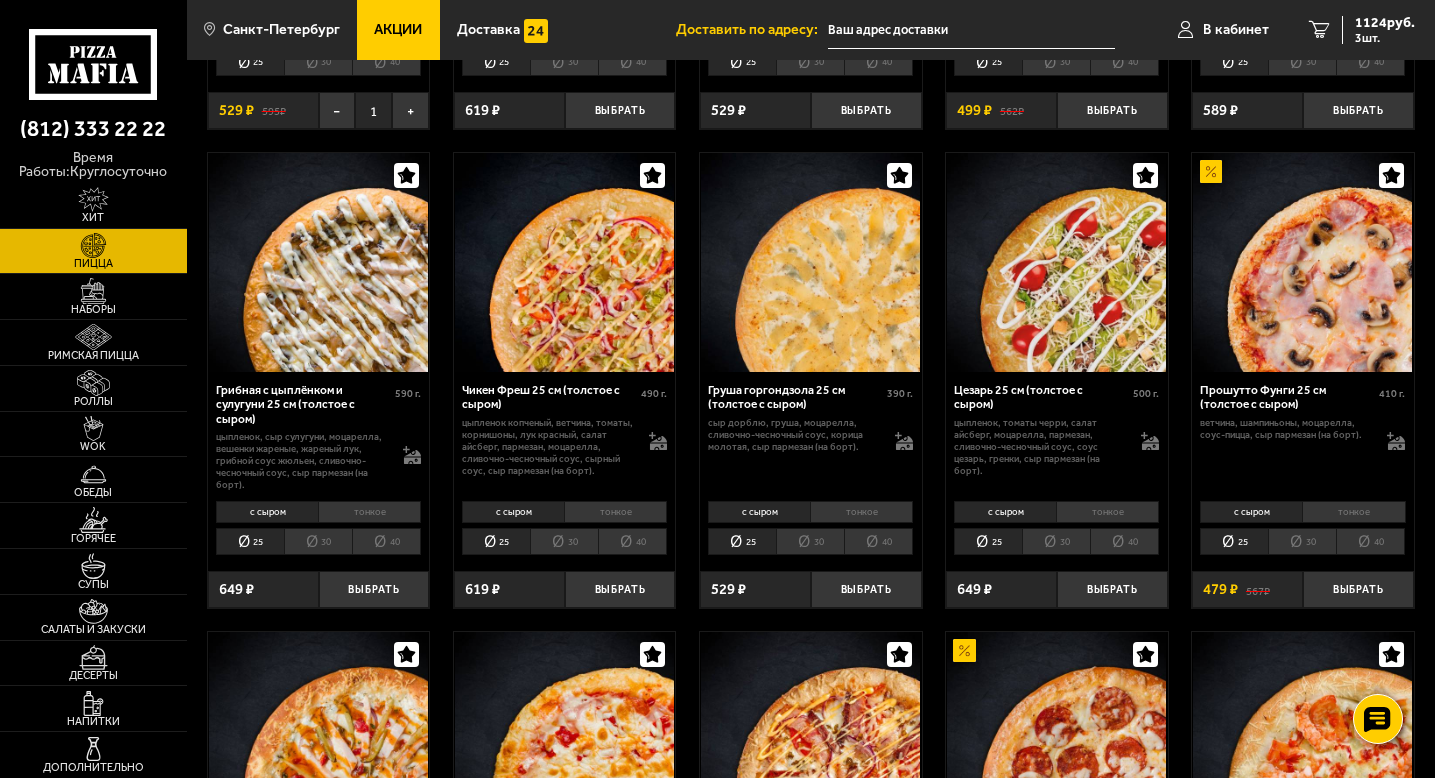 scroll, scrollTop: 465, scrollLeft: 0, axis: vertical 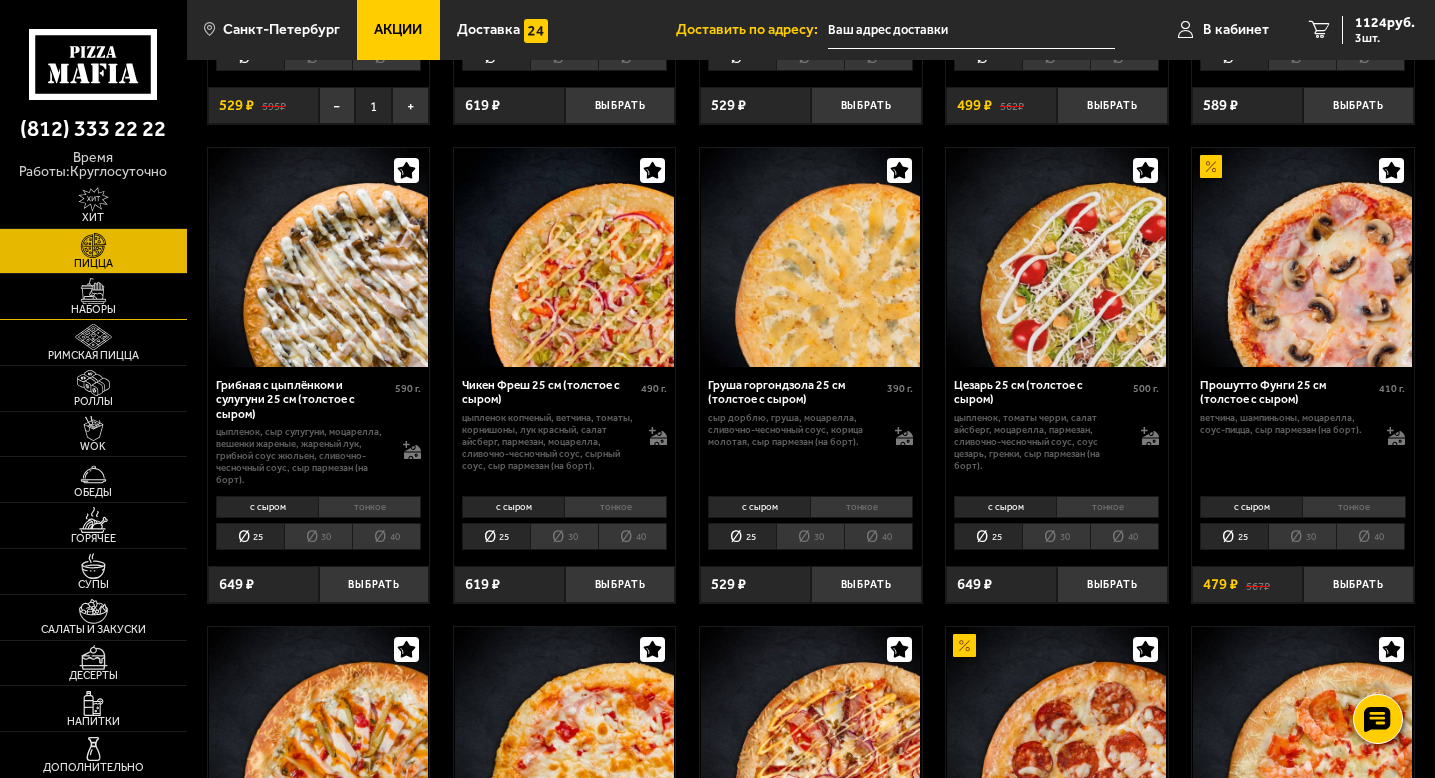 click on "Наборы" at bounding box center (93, 309) 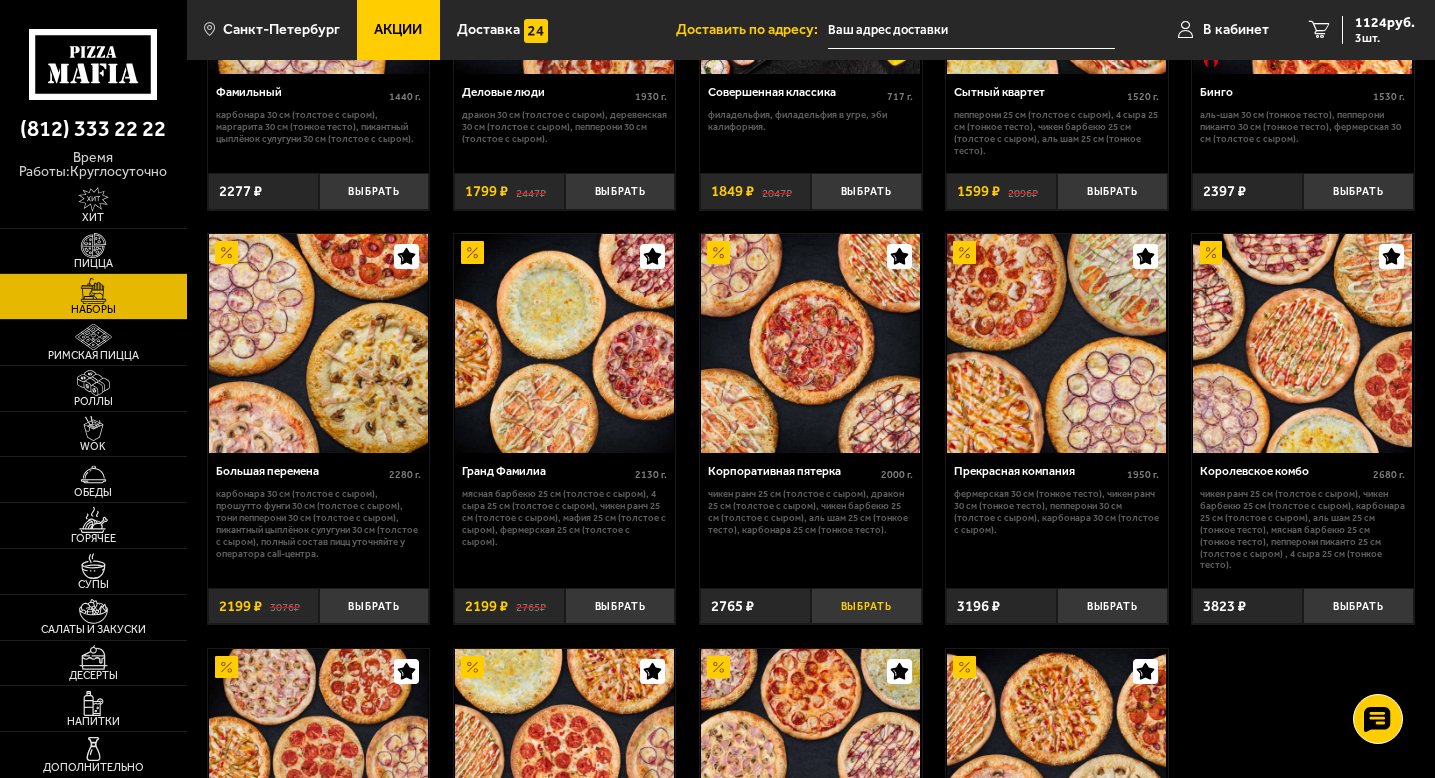scroll, scrollTop: 1851, scrollLeft: 0, axis: vertical 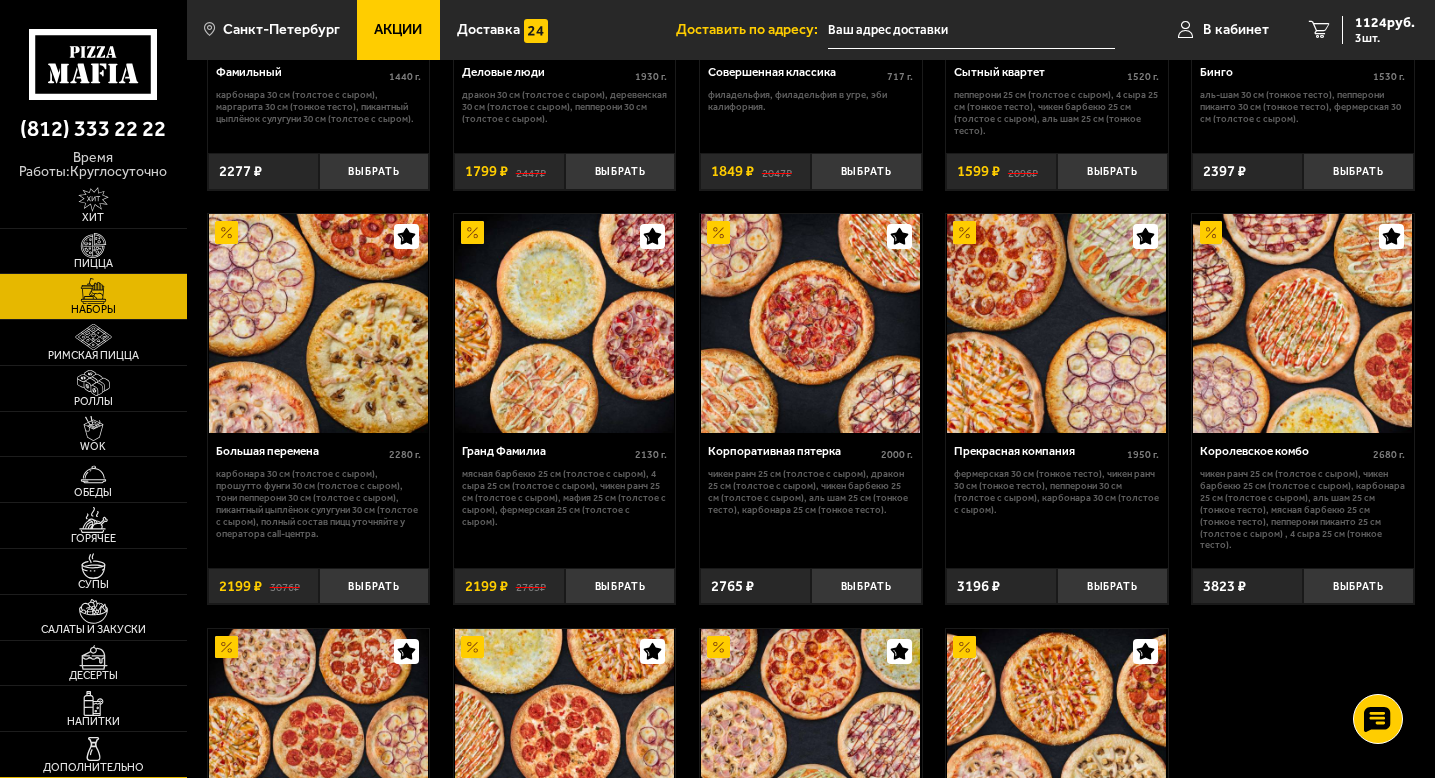 click at bounding box center [93, 749] 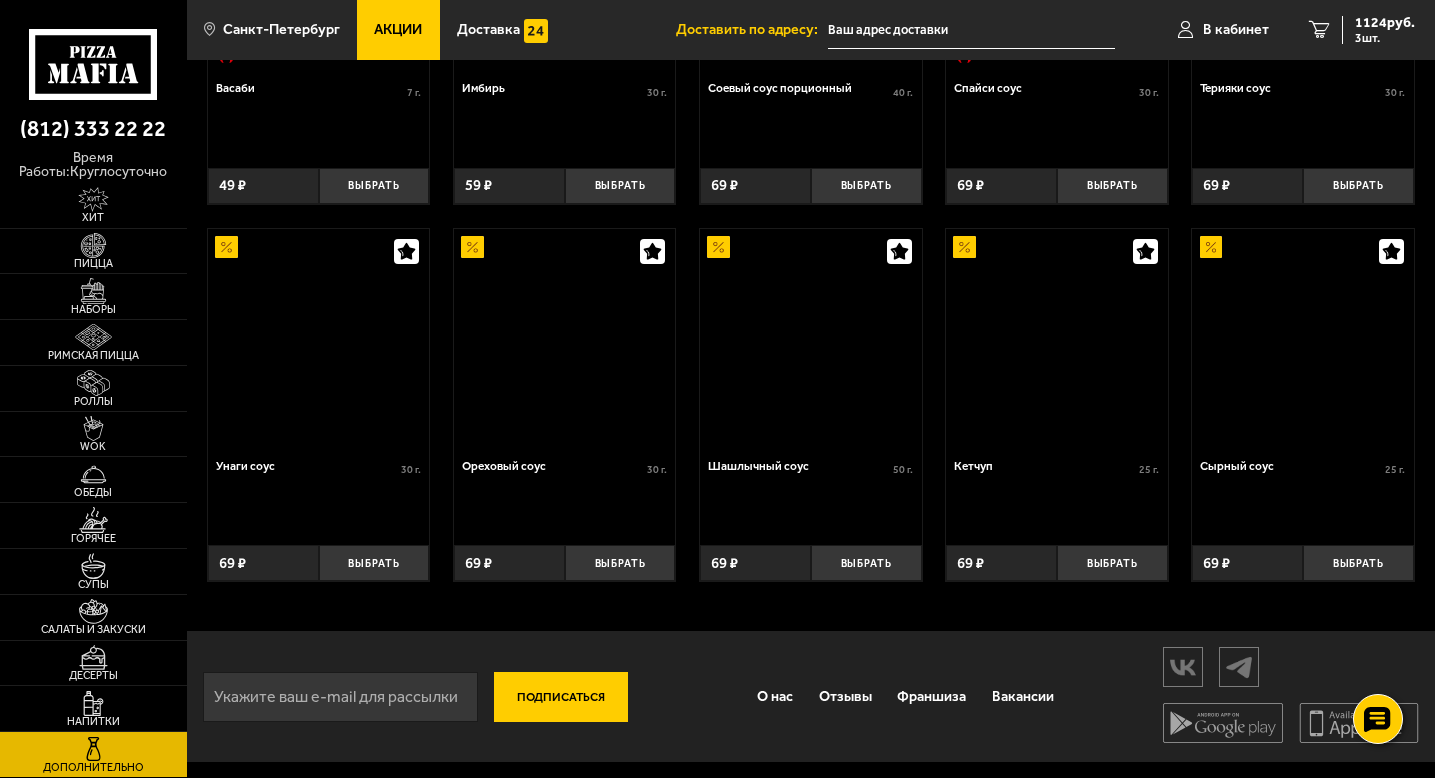 scroll, scrollTop: 0, scrollLeft: 0, axis: both 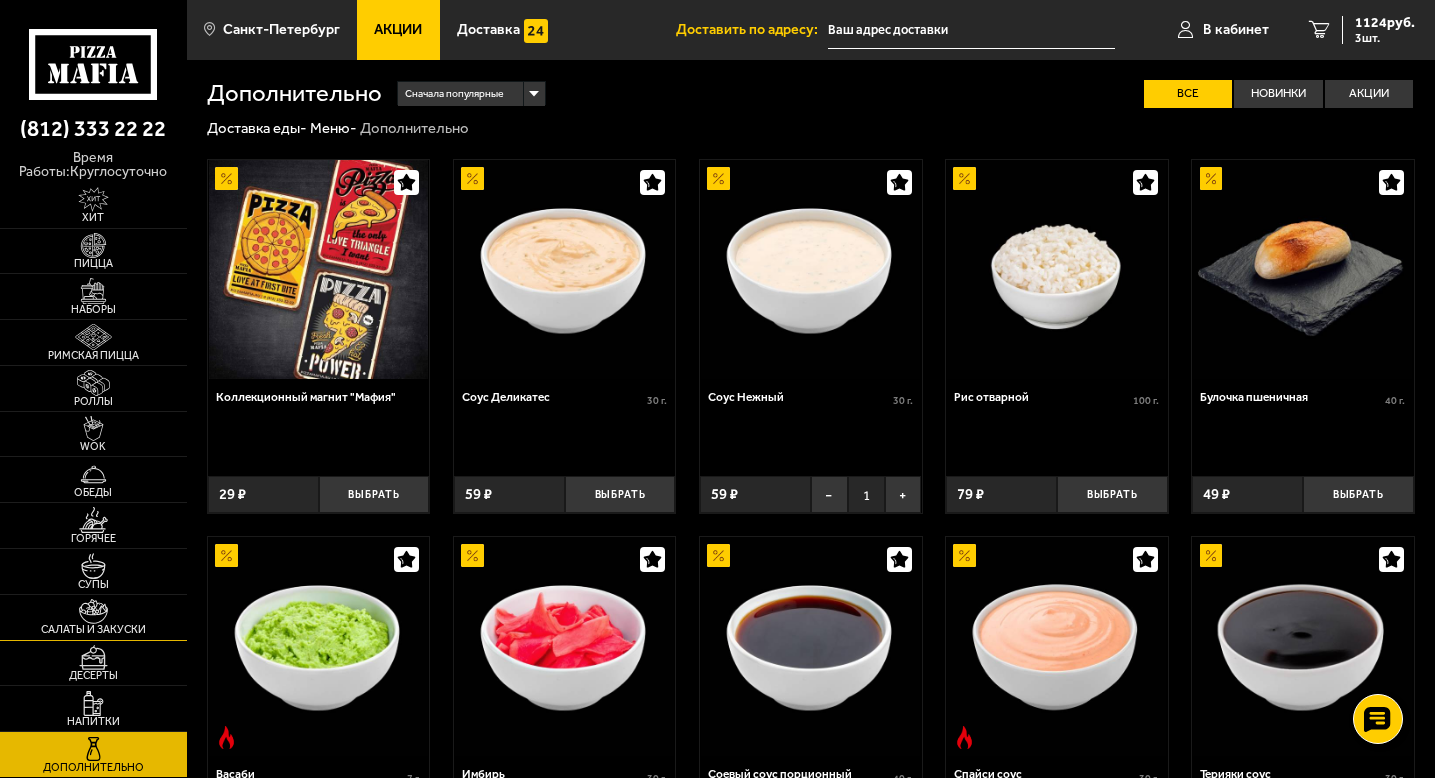 click at bounding box center (93, 612) 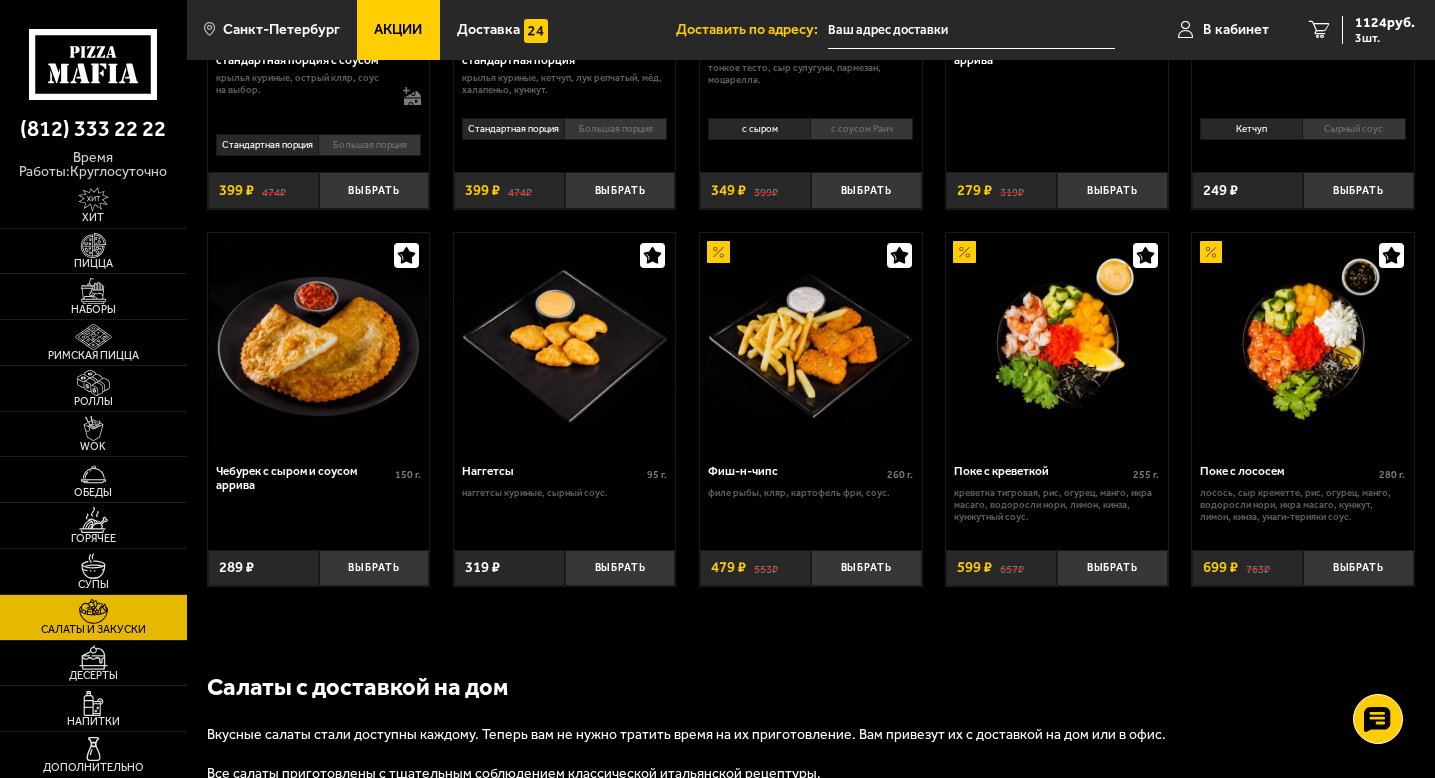 scroll, scrollTop: 773, scrollLeft: 0, axis: vertical 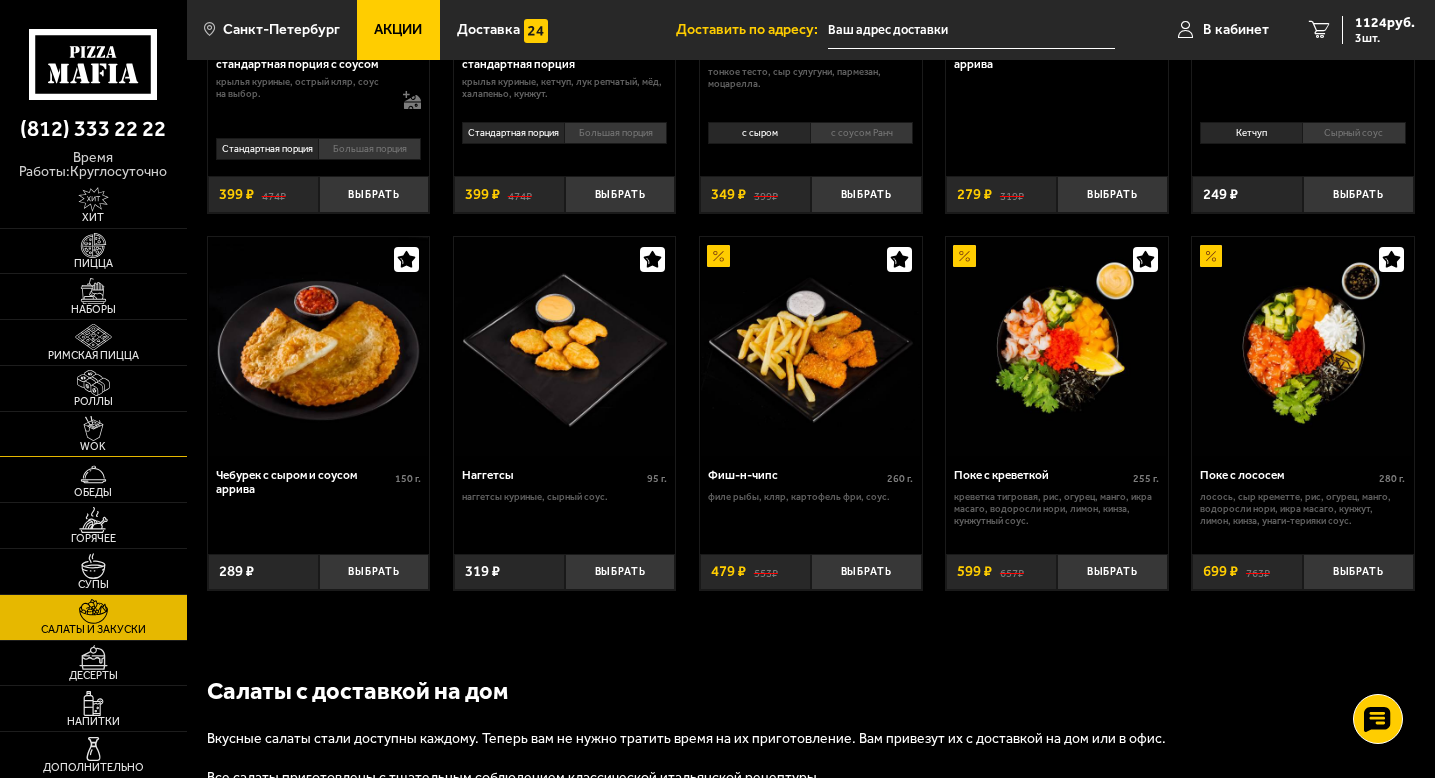 click at bounding box center (93, 429) 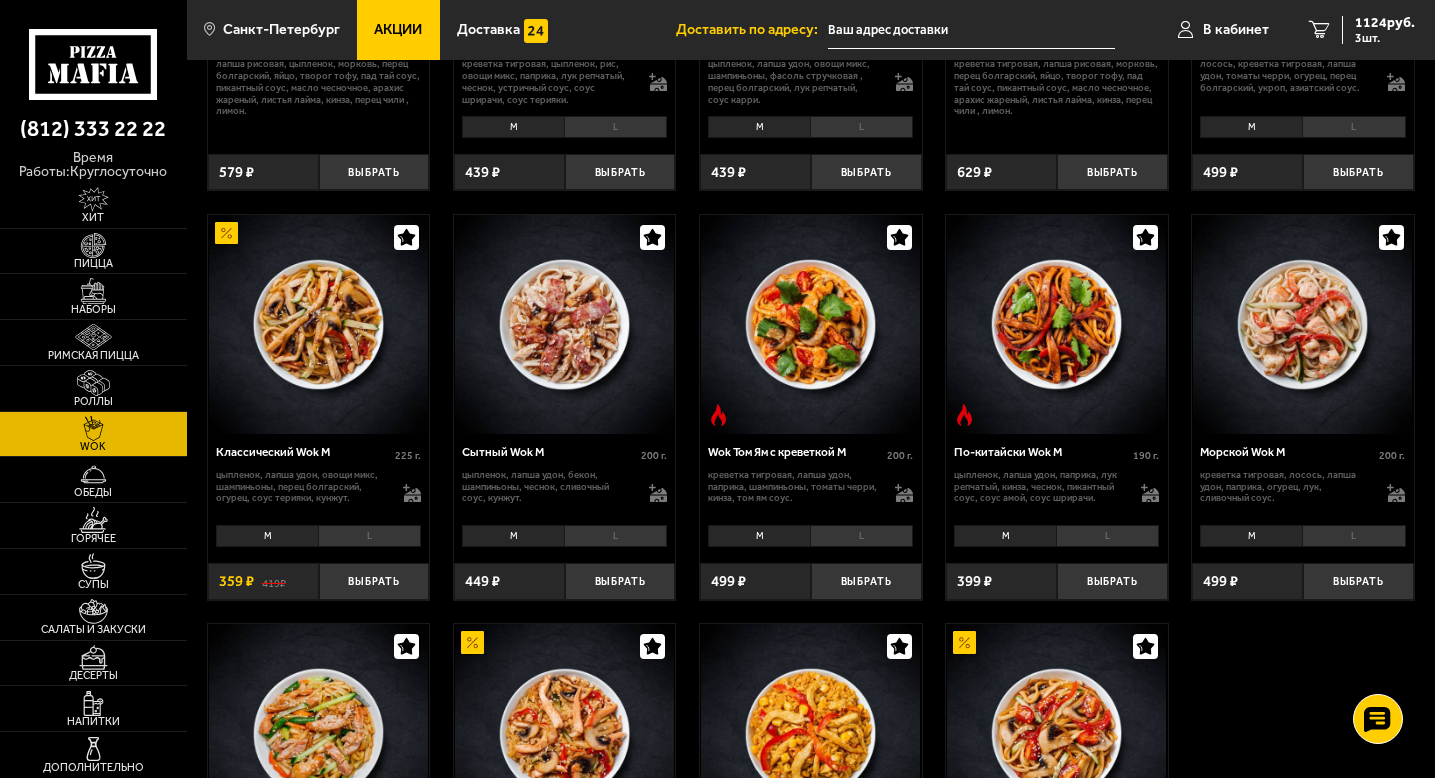 scroll, scrollTop: 361, scrollLeft: 0, axis: vertical 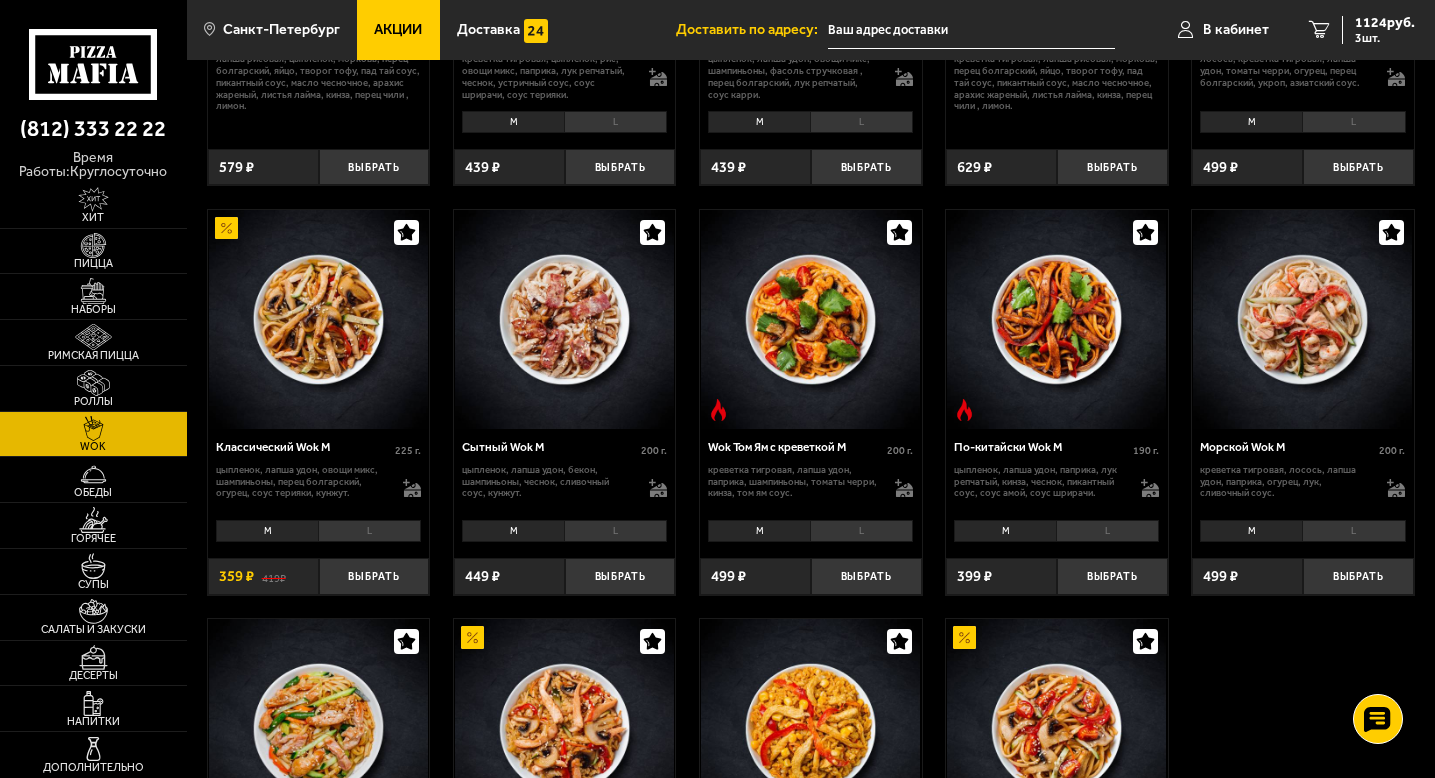 click on "L" at bounding box center [369, 531] 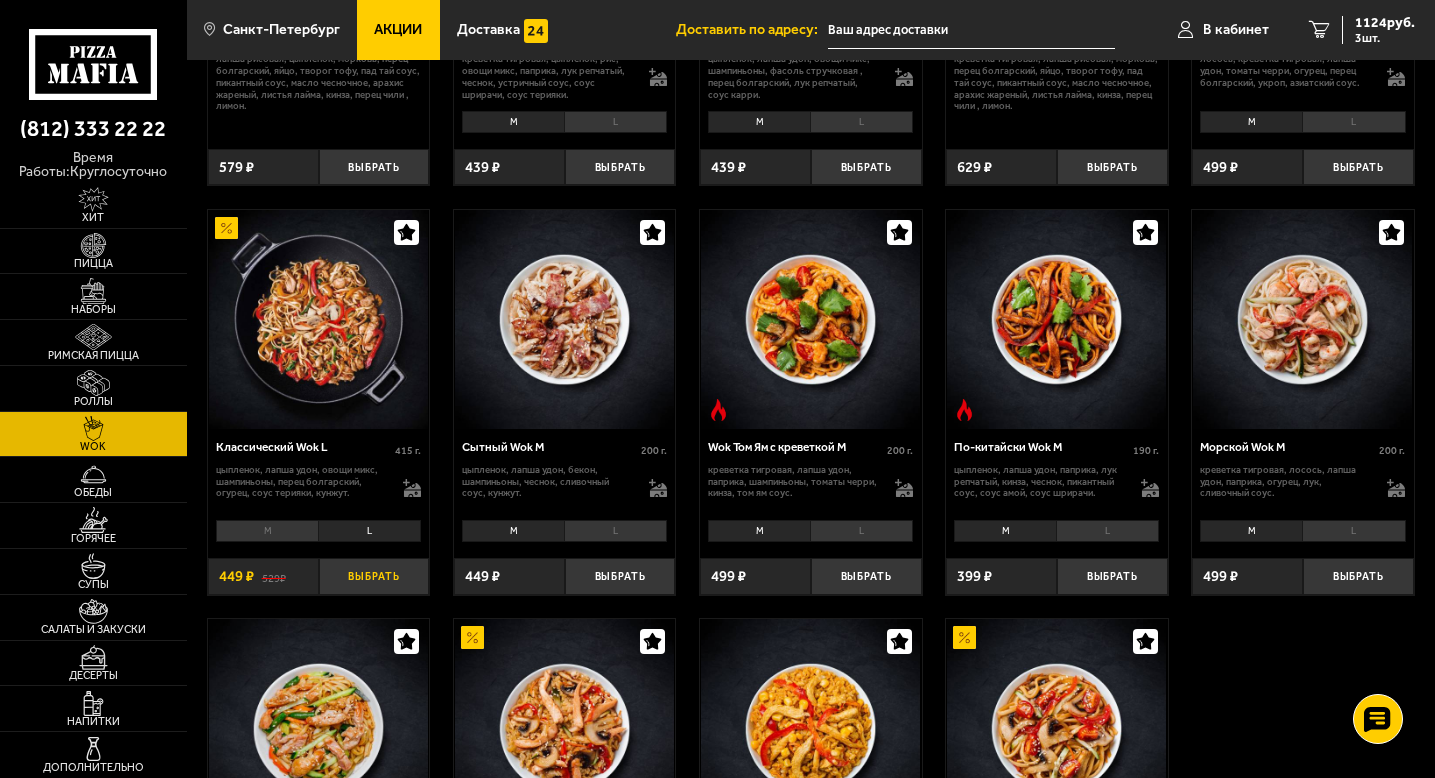 click on "Выбрать" at bounding box center [374, 576] 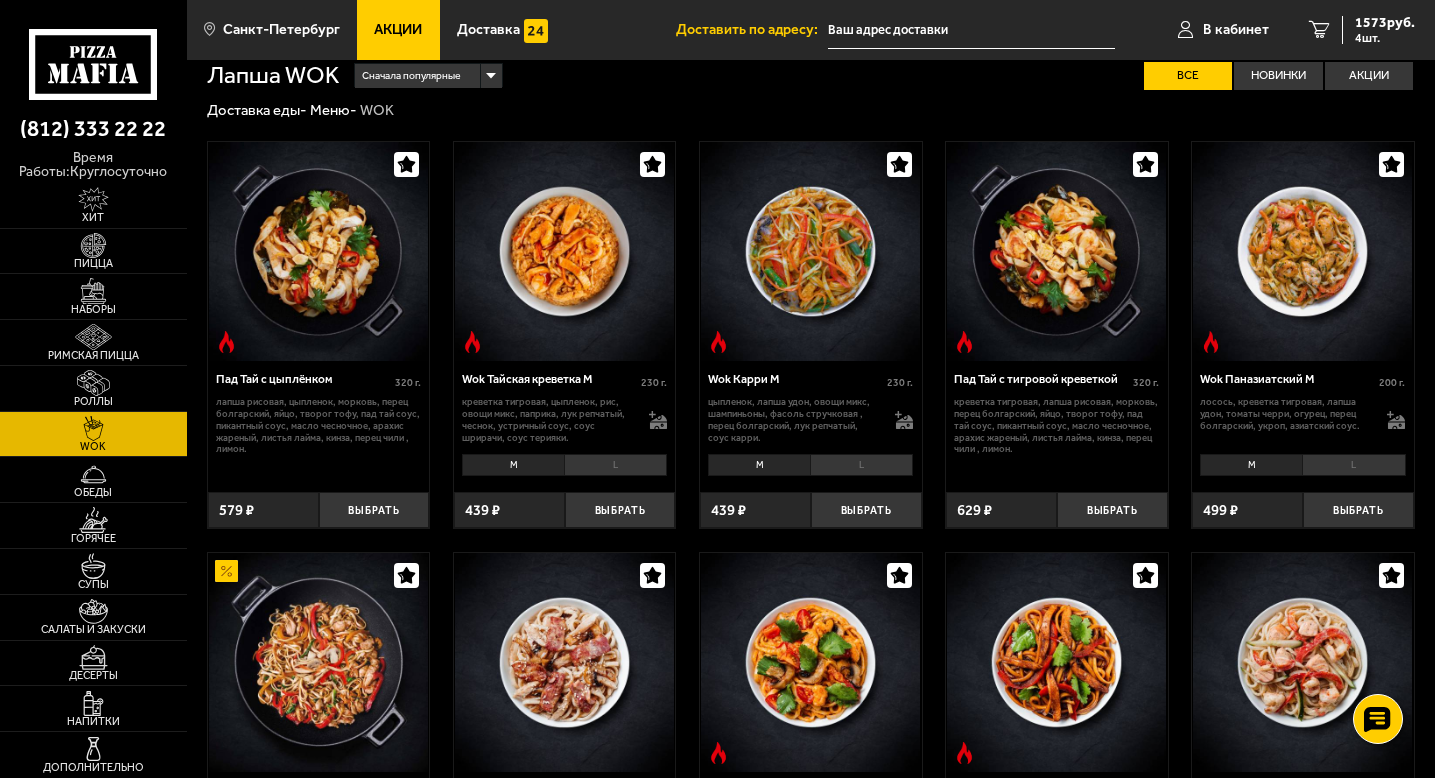 scroll, scrollTop: 0, scrollLeft: 0, axis: both 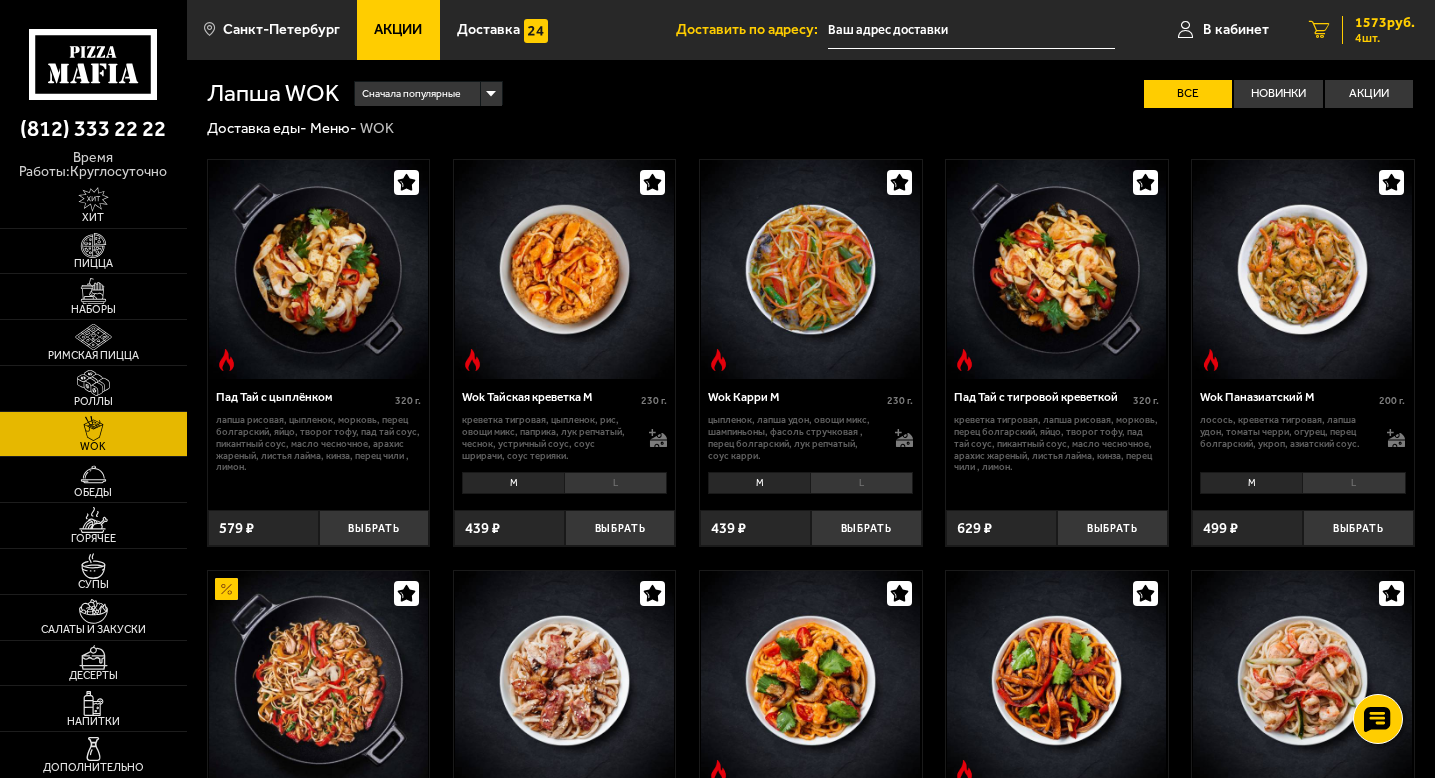 click on "4 1573  руб. 4  шт." at bounding box center [1362, 30] 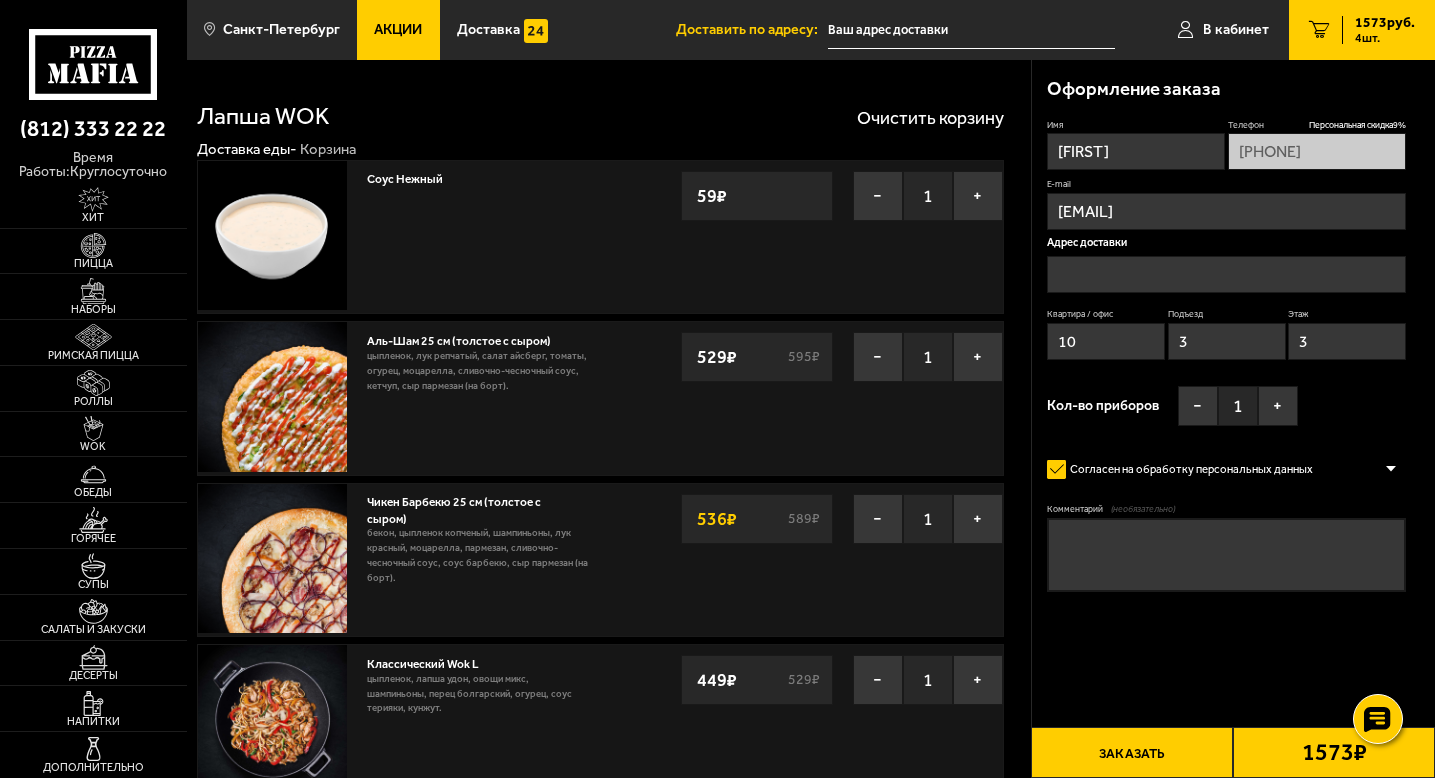 type on "[CITY], [STREET], [NUMBER], [BUILDING]" 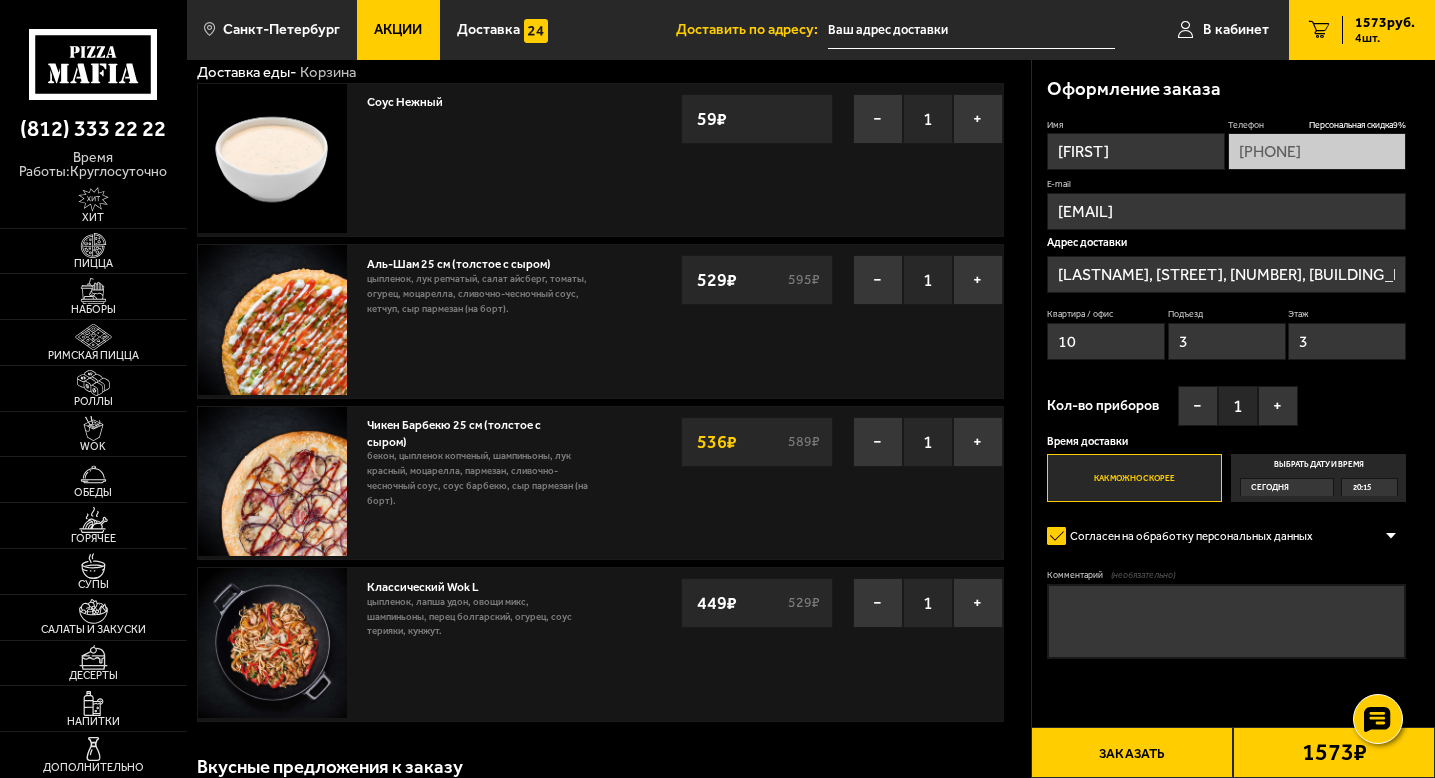 scroll, scrollTop: 118, scrollLeft: 0, axis: vertical 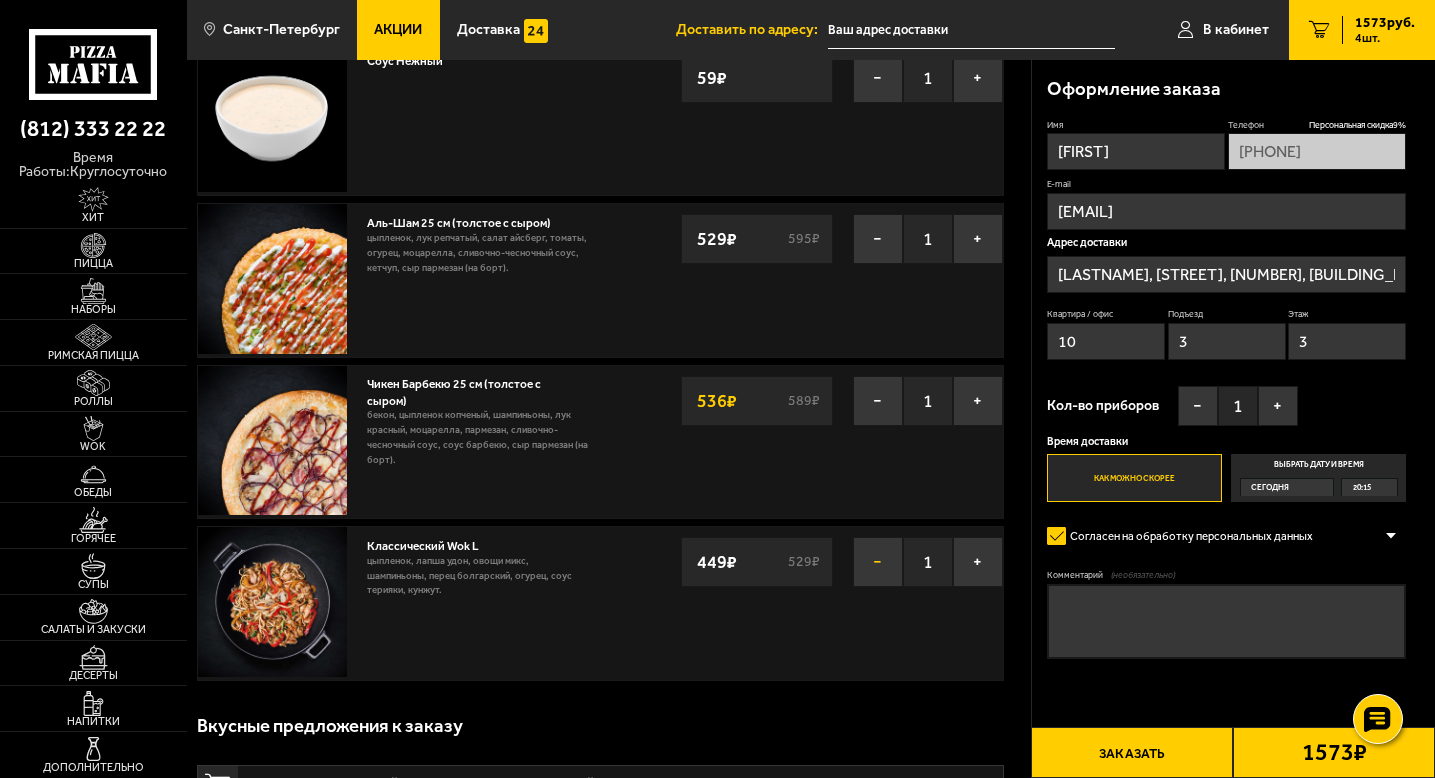click on "−" at bounding box center [878, 562] 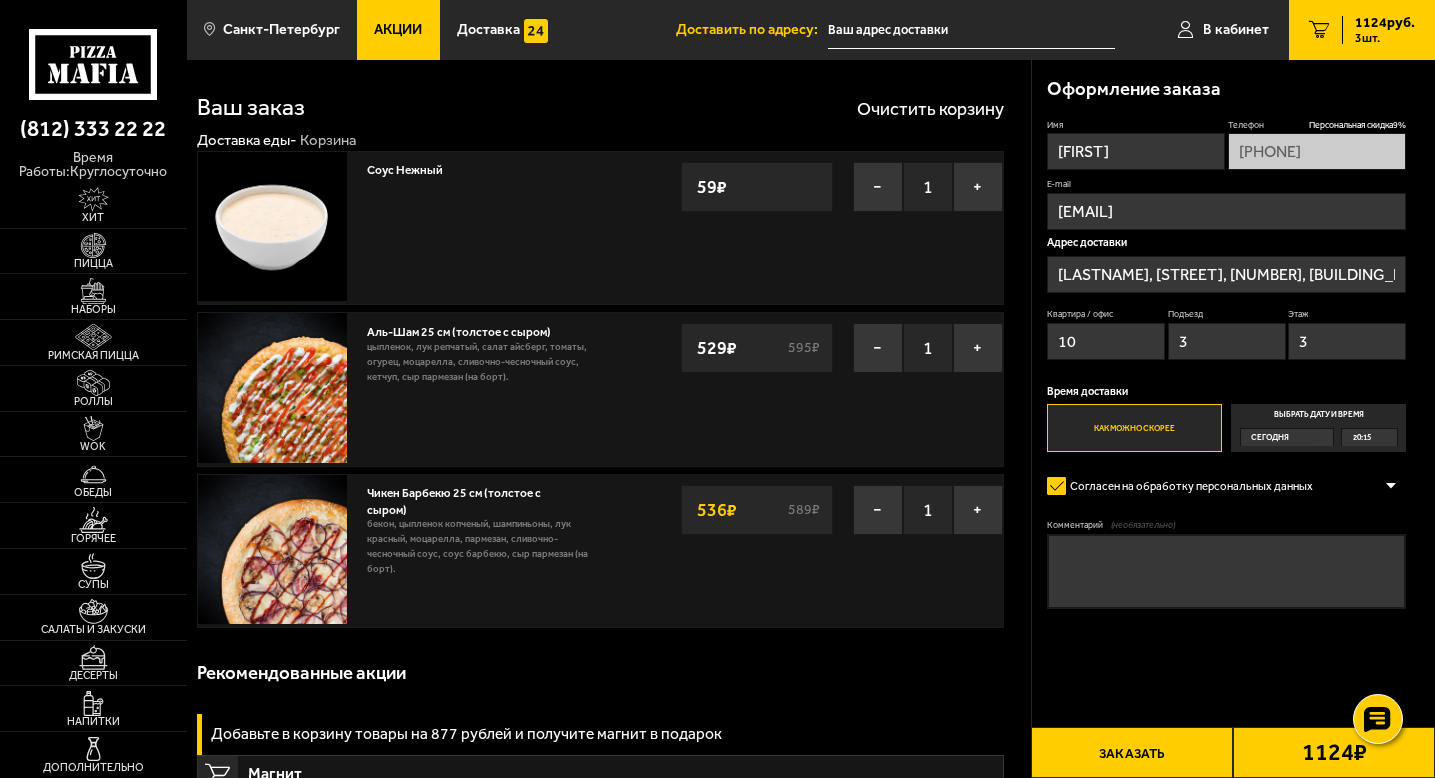 scroll, scrollTop: 0, scrollLeft: 0, axis: both 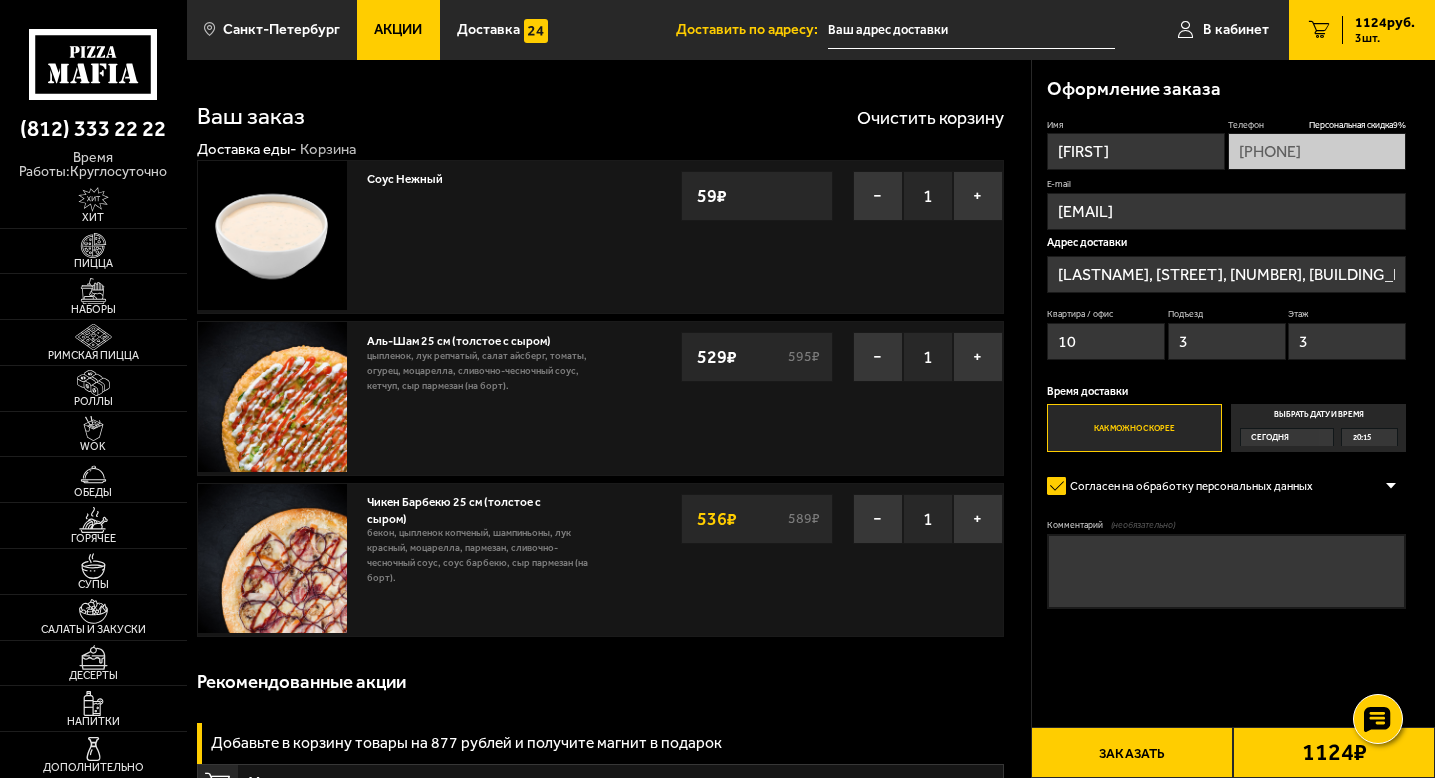 click on "Заказать" at bounding box center [1132, 752] 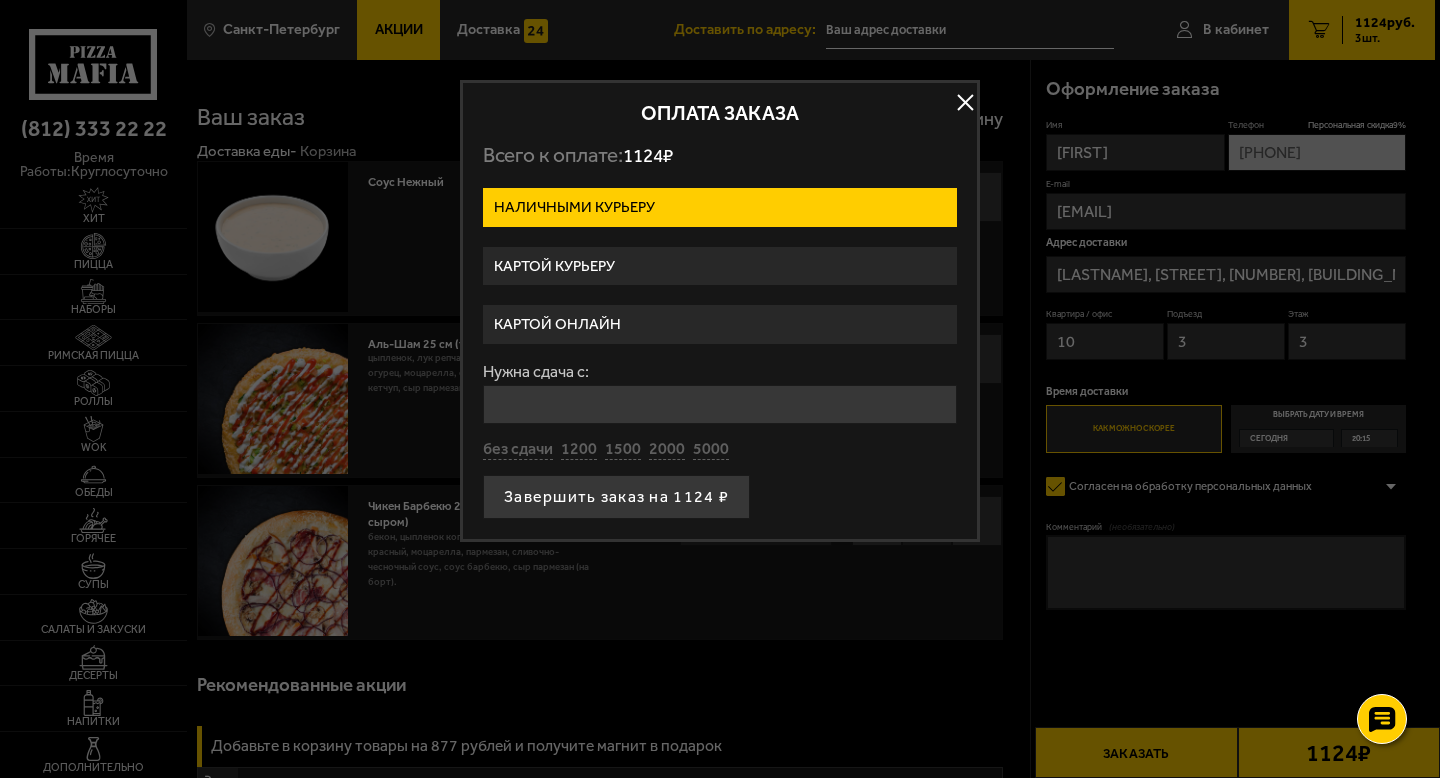 click on "Наличными курьеру Картой курьеру Картой онлайн Нужна сдача с: без сдачи 1200 1500 2000 5000 Завершить заказ на 1124 ₽" at bounding box center (720, 353) 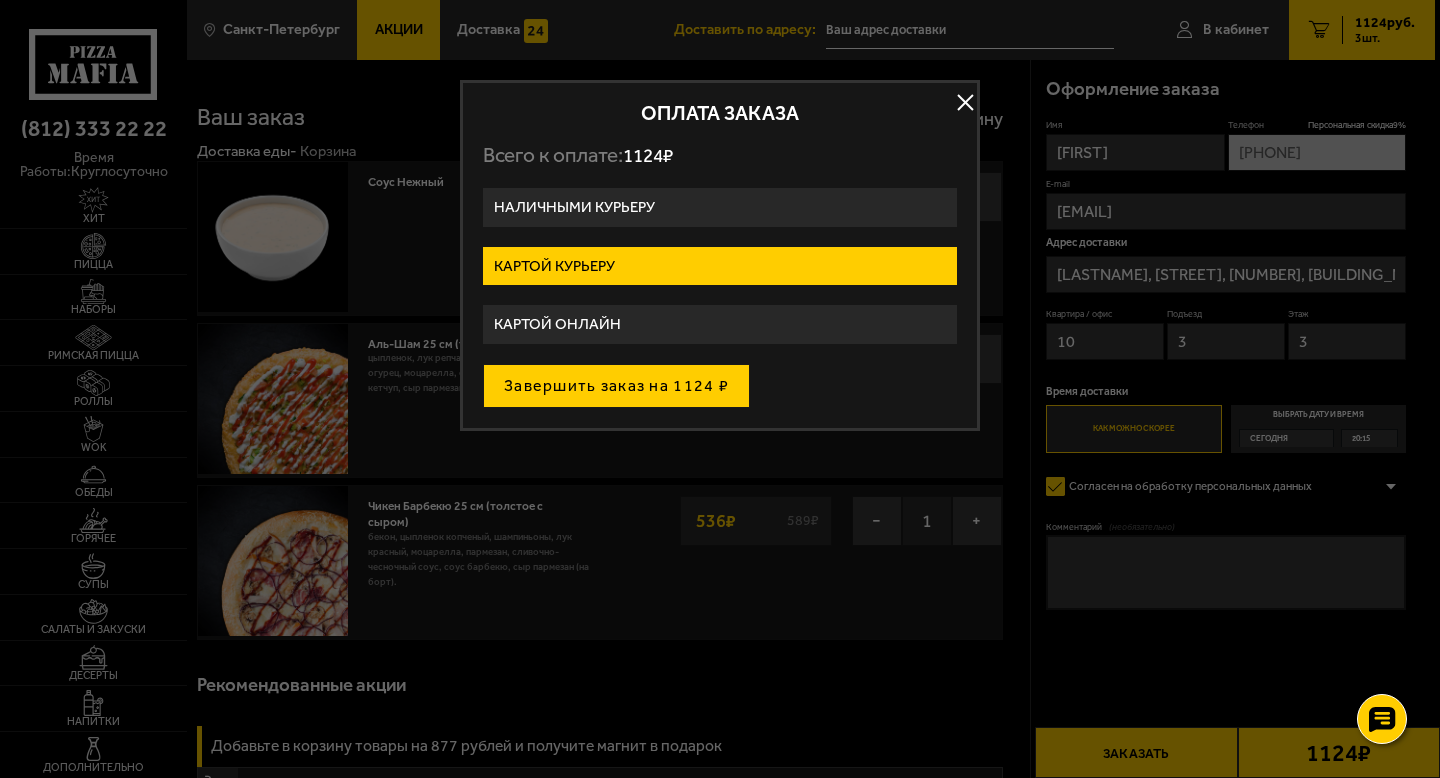 click on "Завершить заказ на 1124 ₽" at bounding box center [616, 386] 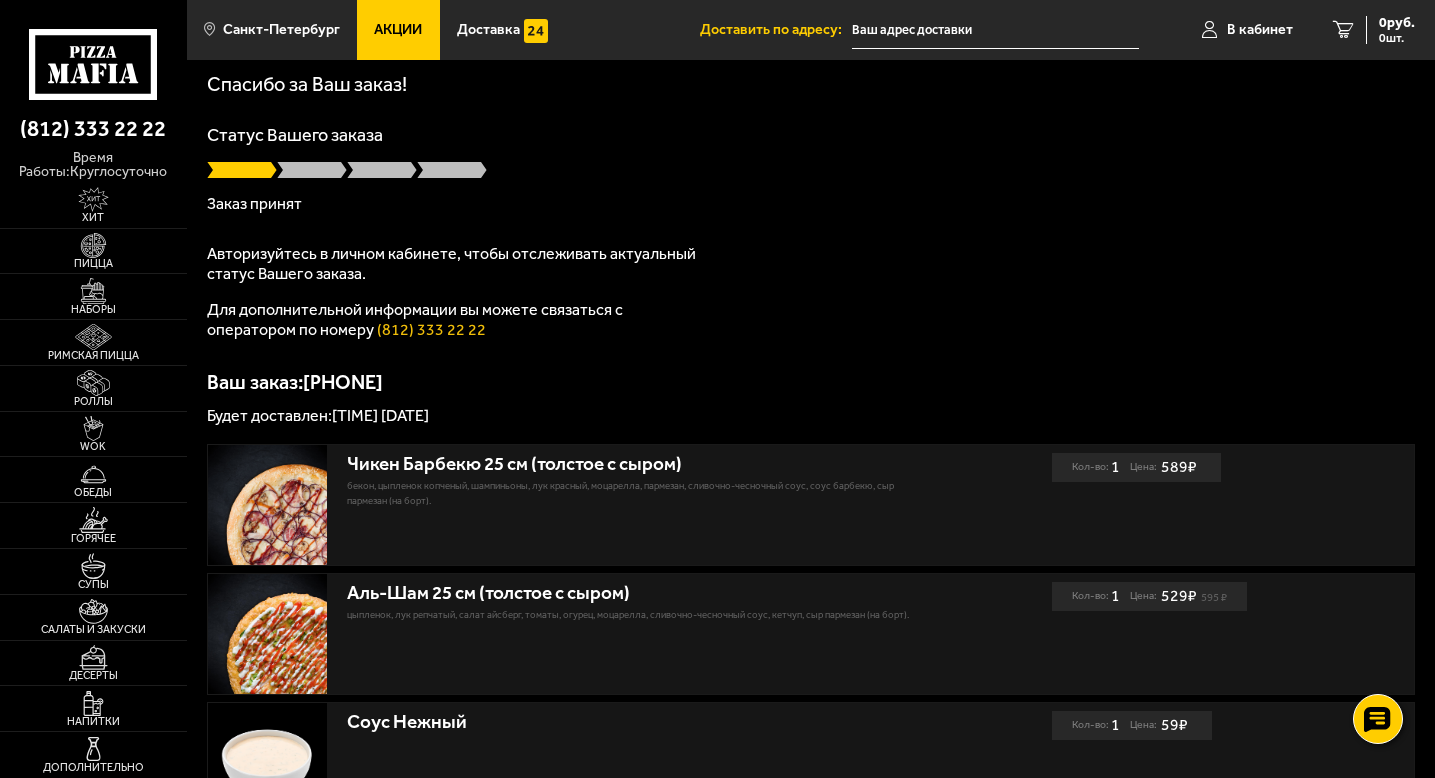 scroll, scrollTop: 0, scrollLeft: 0, axis: both 